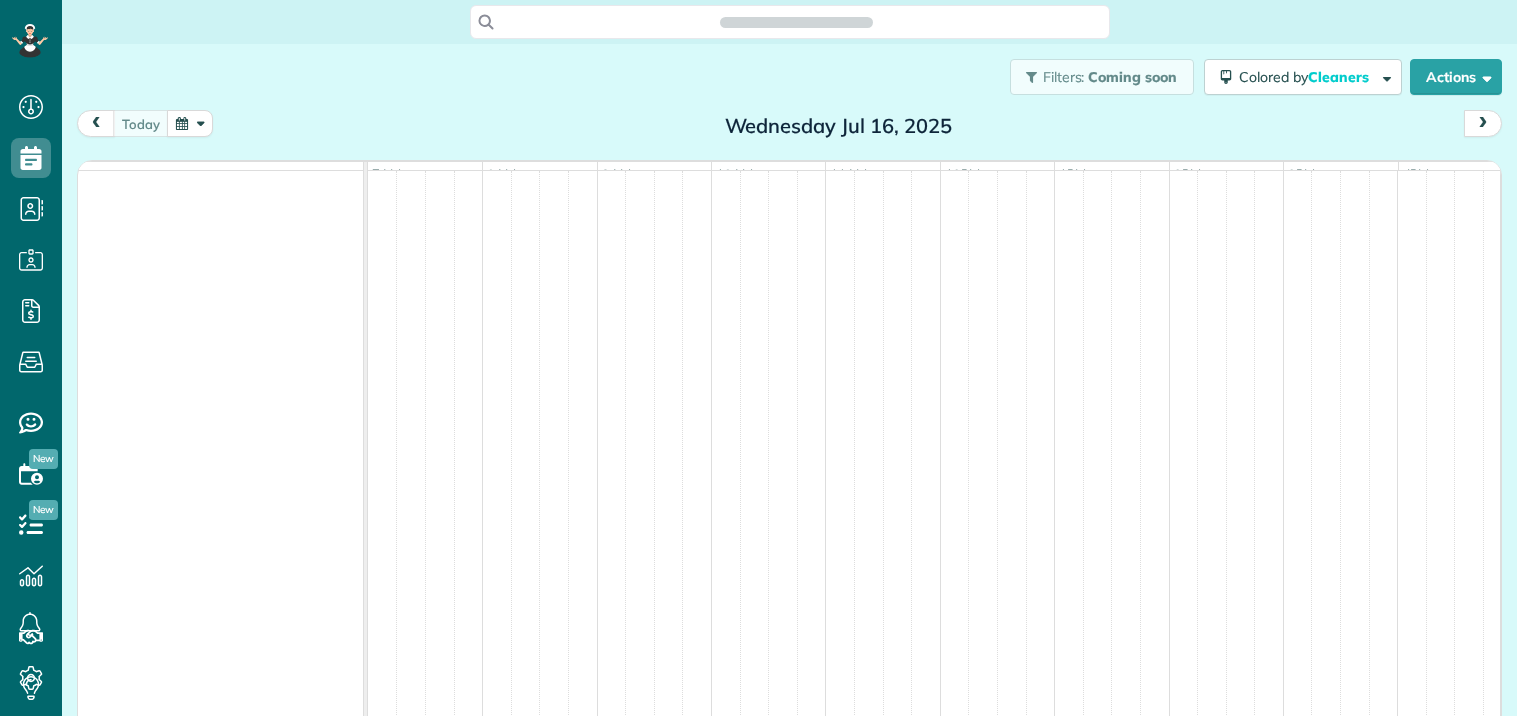 scroll, scrollTop: 0, scrollLeft: 0, axis: both 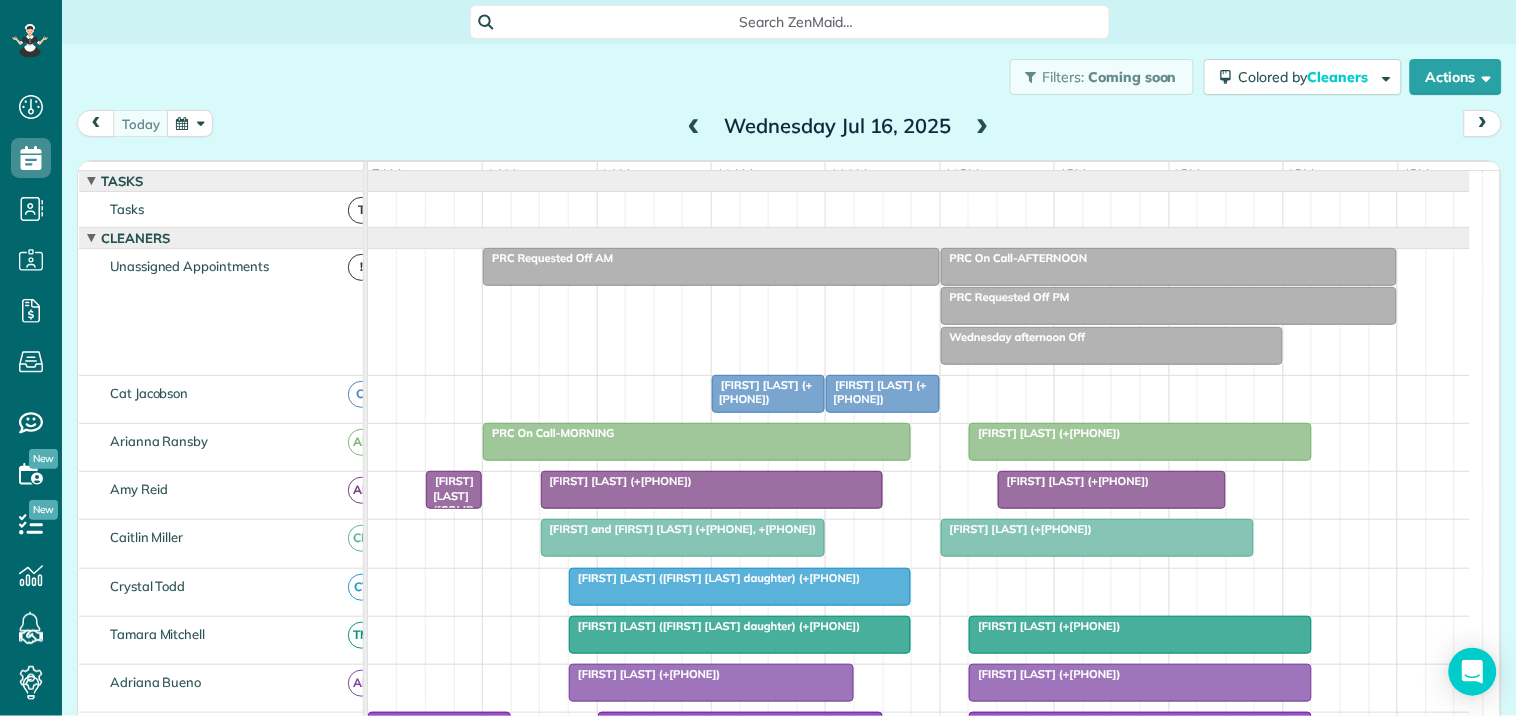 click at bounding box center [983, 127] 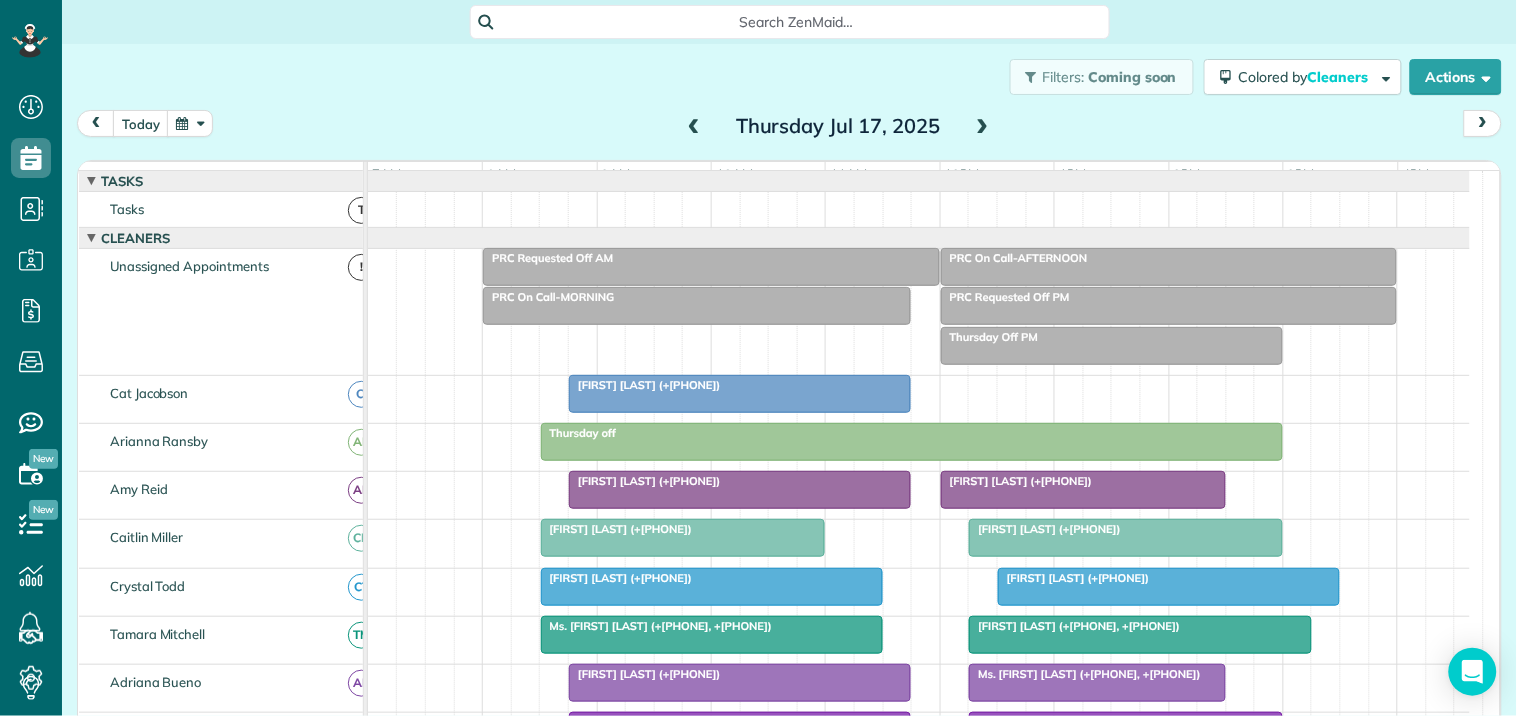 scroll, scrollTop: 435, scrollLeft: 0, axis: vertical 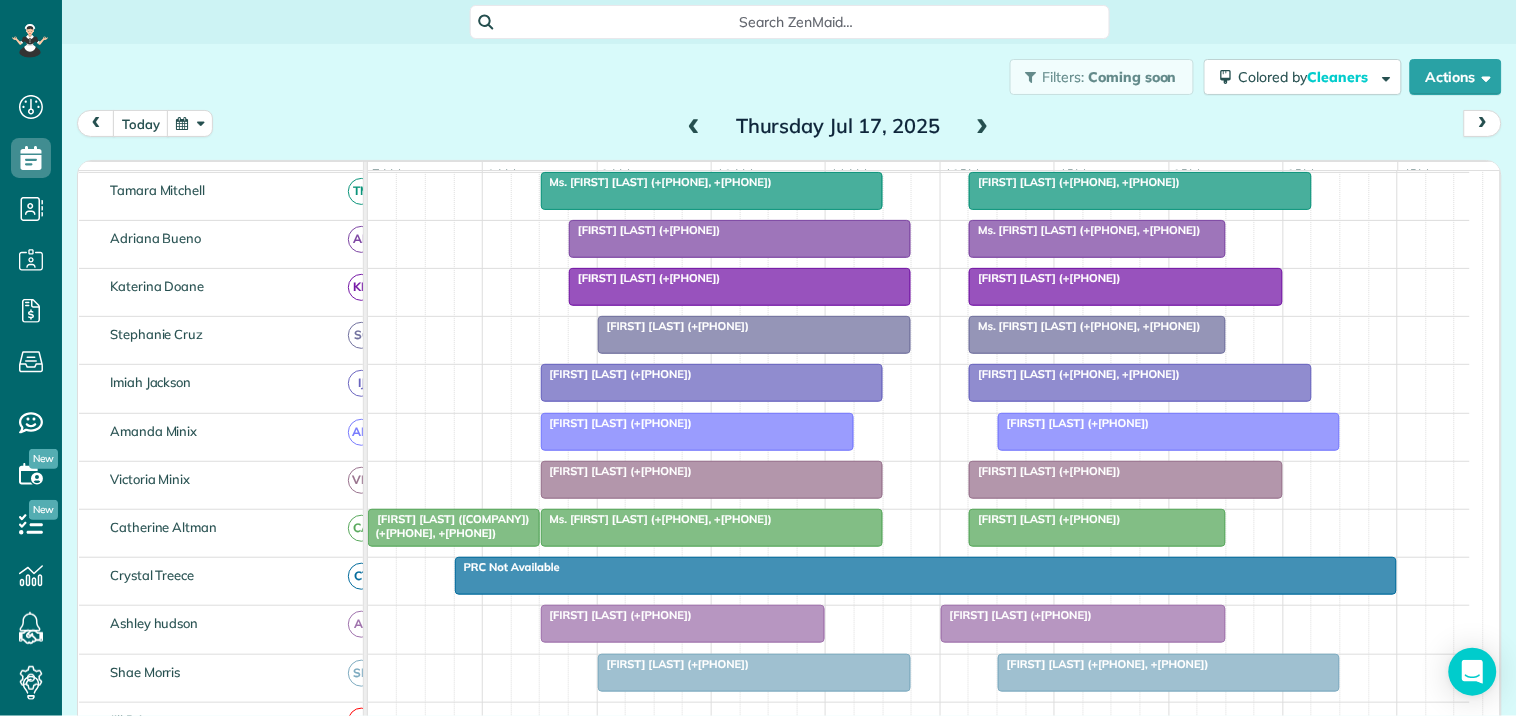 click at bounding box center [712, 383] 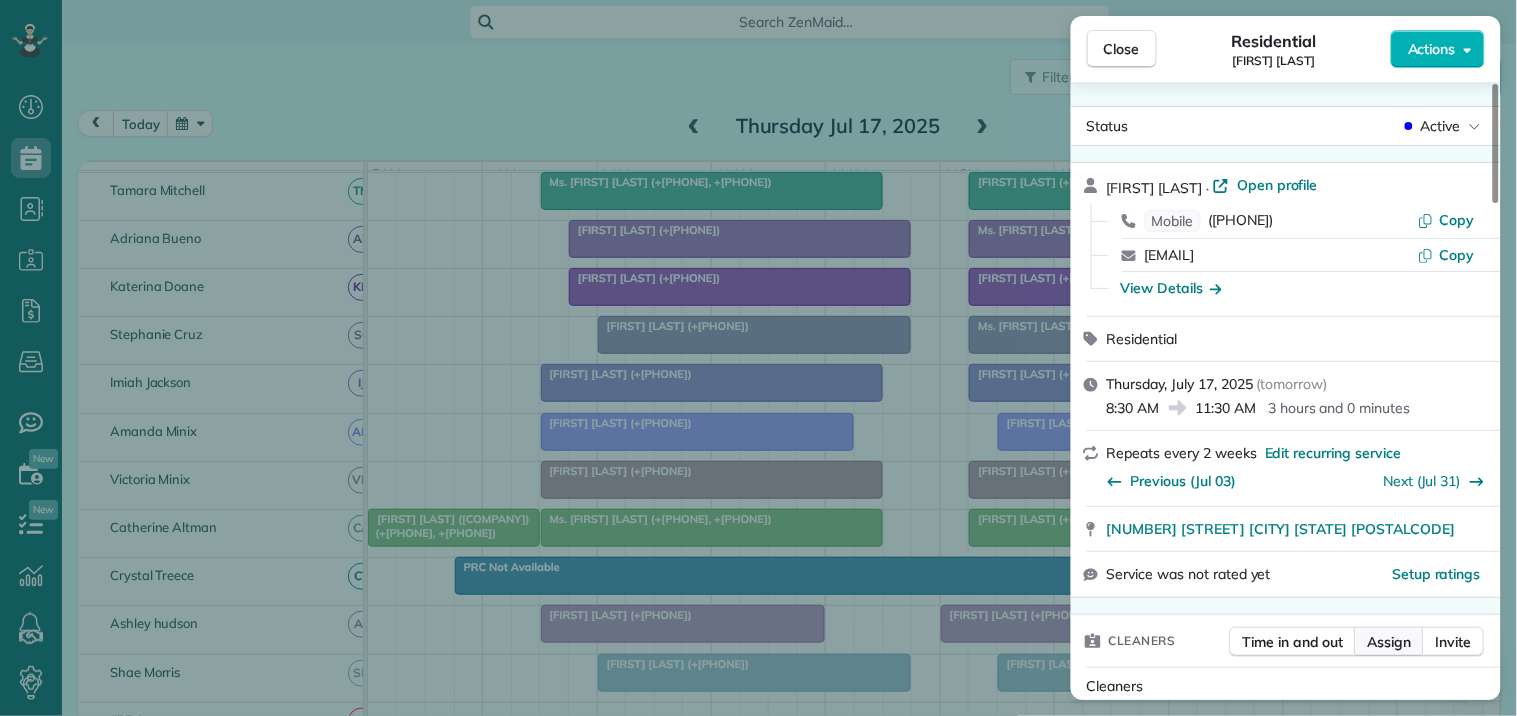 click on "Assign" at bounding box center [1390, 642] 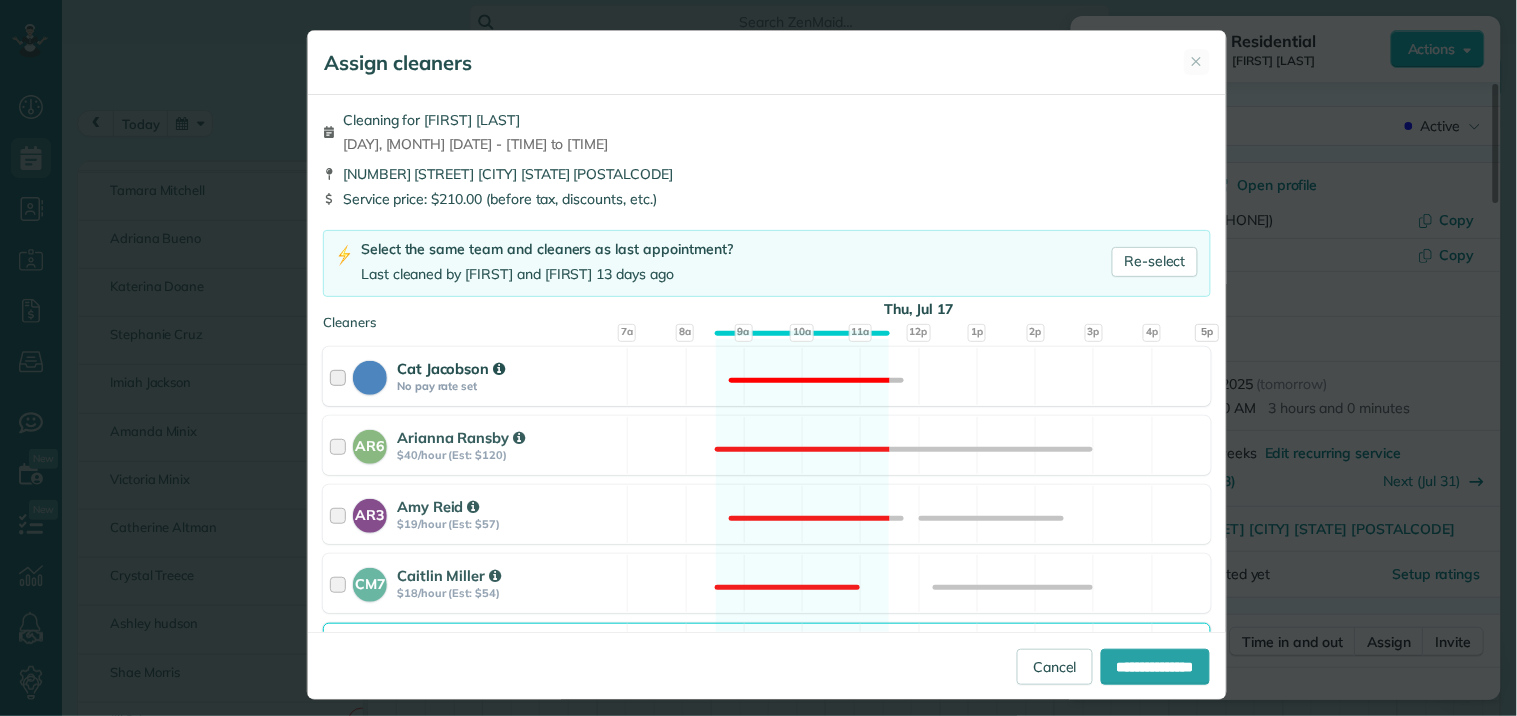 click on "Cat Jacobson
No pay rate set
Not available" at bounding box center (767, 376) 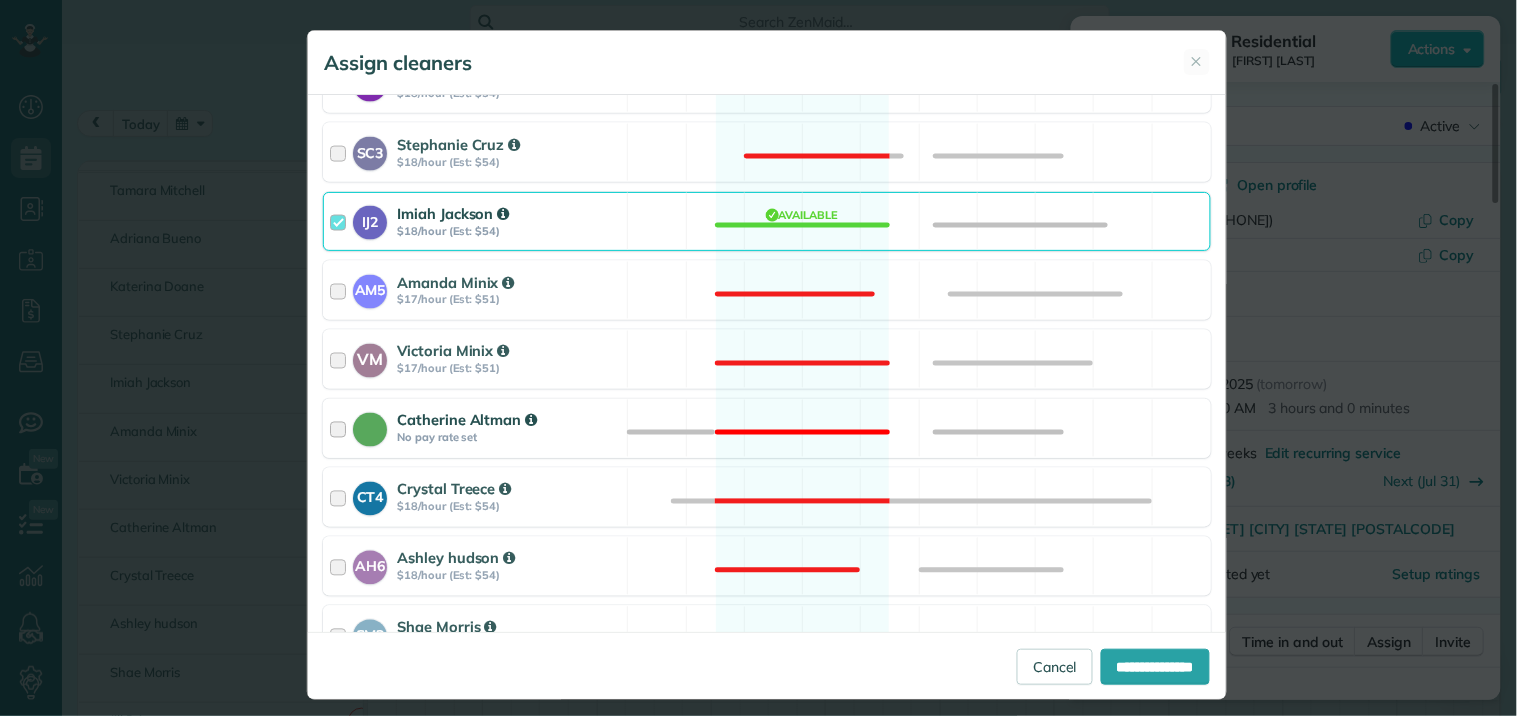 scroll, scrollTop: 777, scrollLeft: 0, axis: vertical 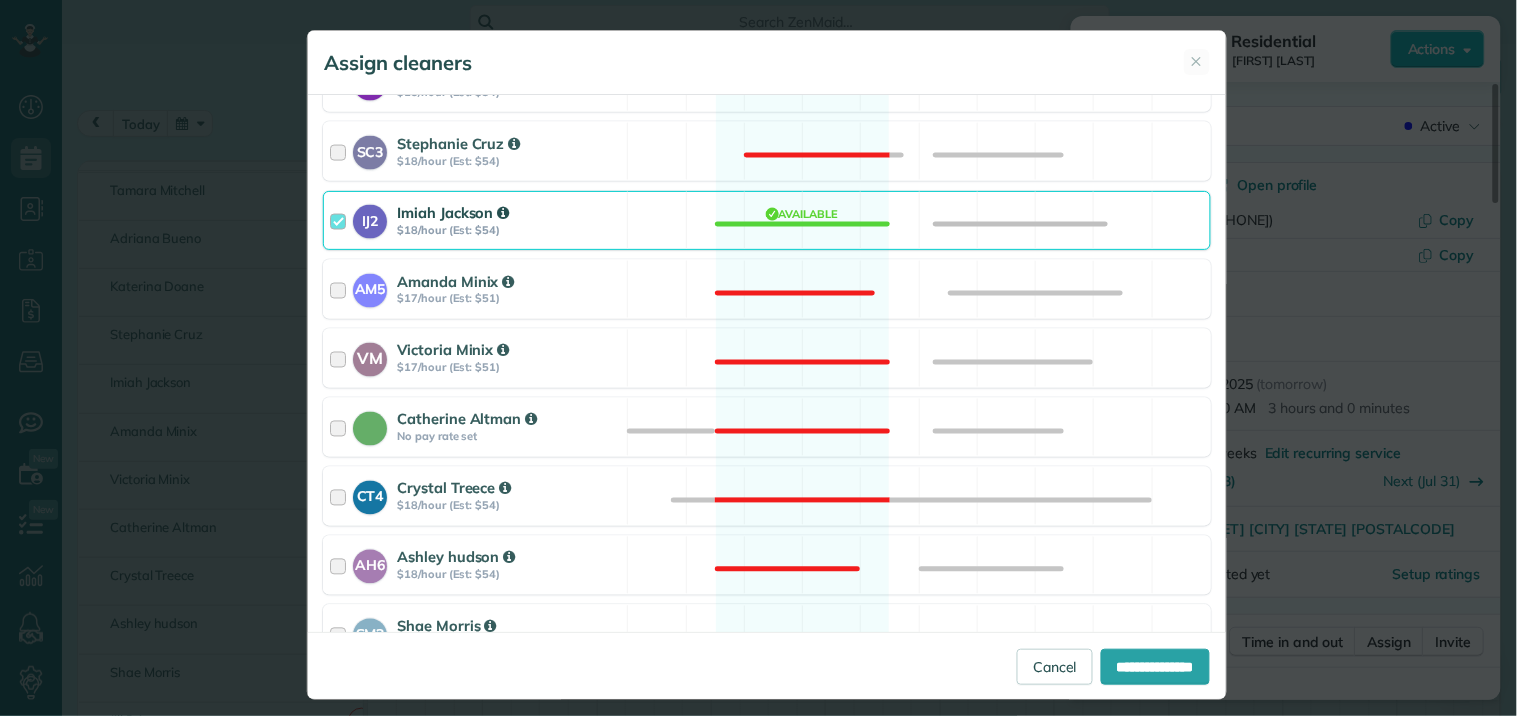 click on "IJ2
Imiah Jackson
$18/hour (Est: $54)
Available" at bounding box center [767, 220] 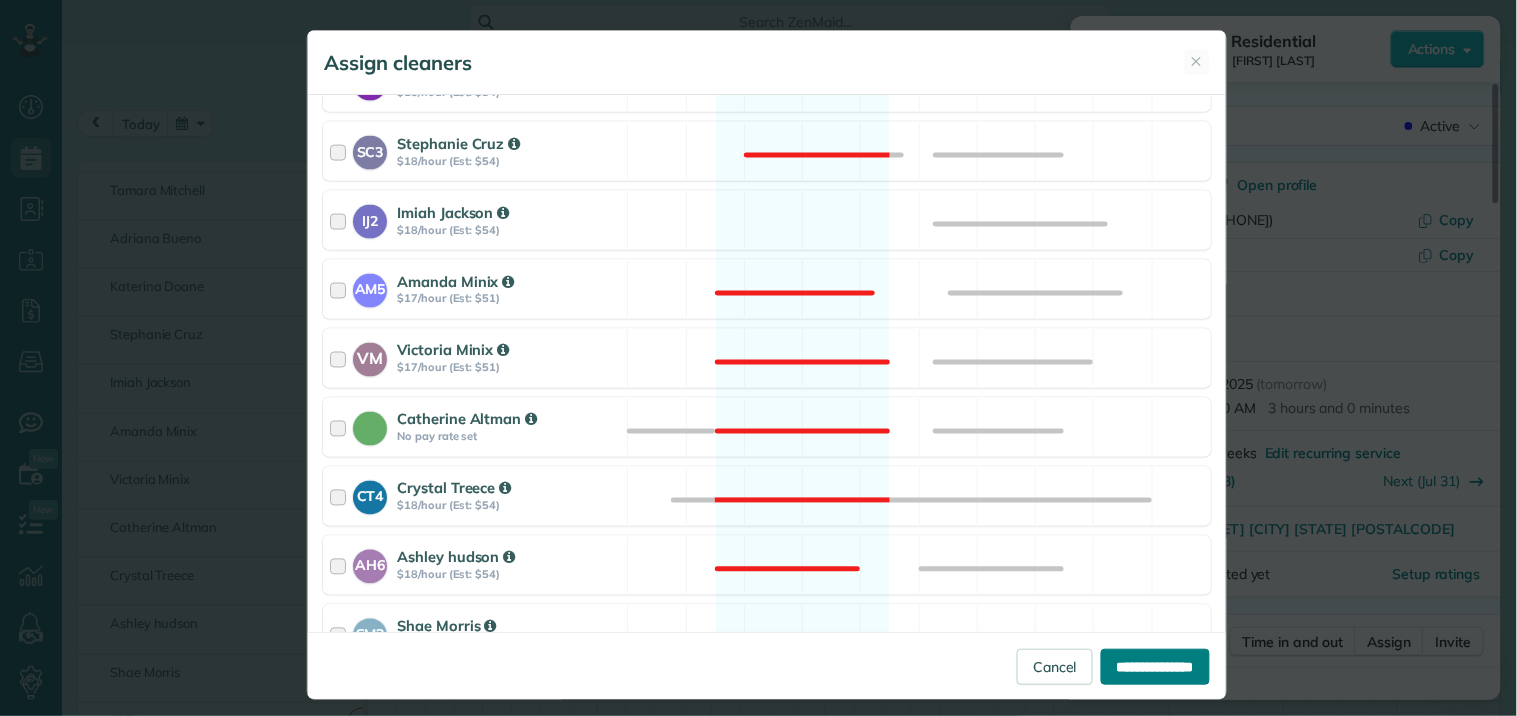click on "**********" at bounding box center (1155, 667) 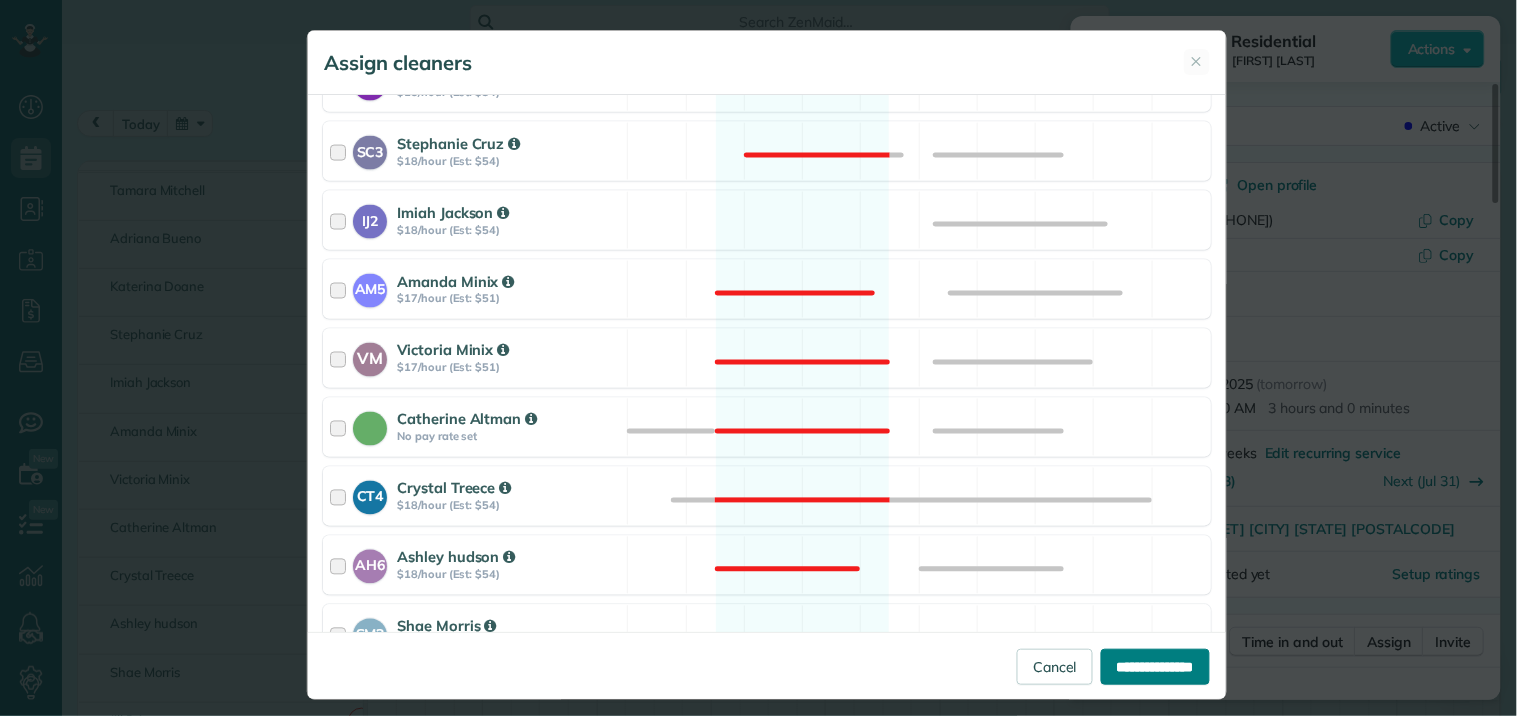 type on "**********" 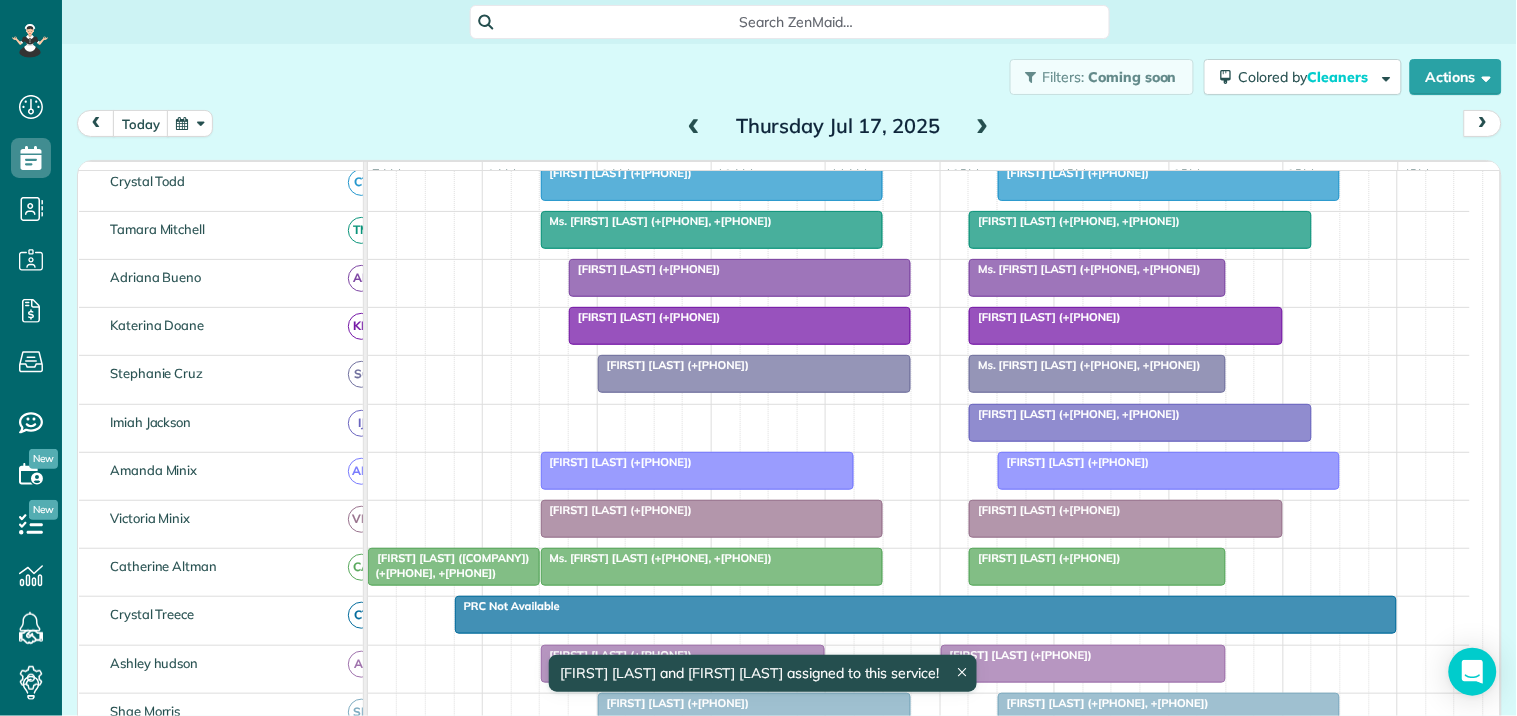 scroll, scrollTop: 483, scrollLeft: 0, axis: vertical 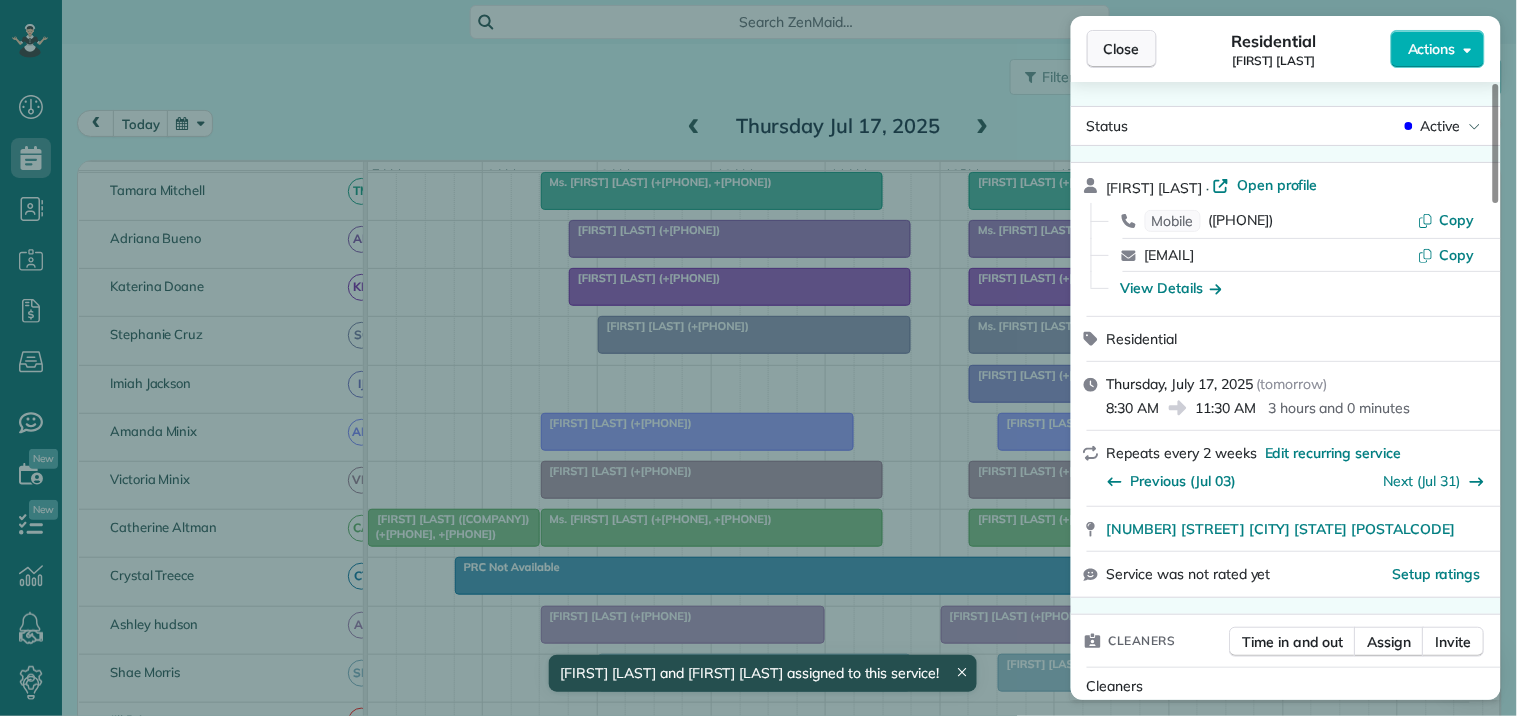 click on "Close" at bounding box center [1122, 49] 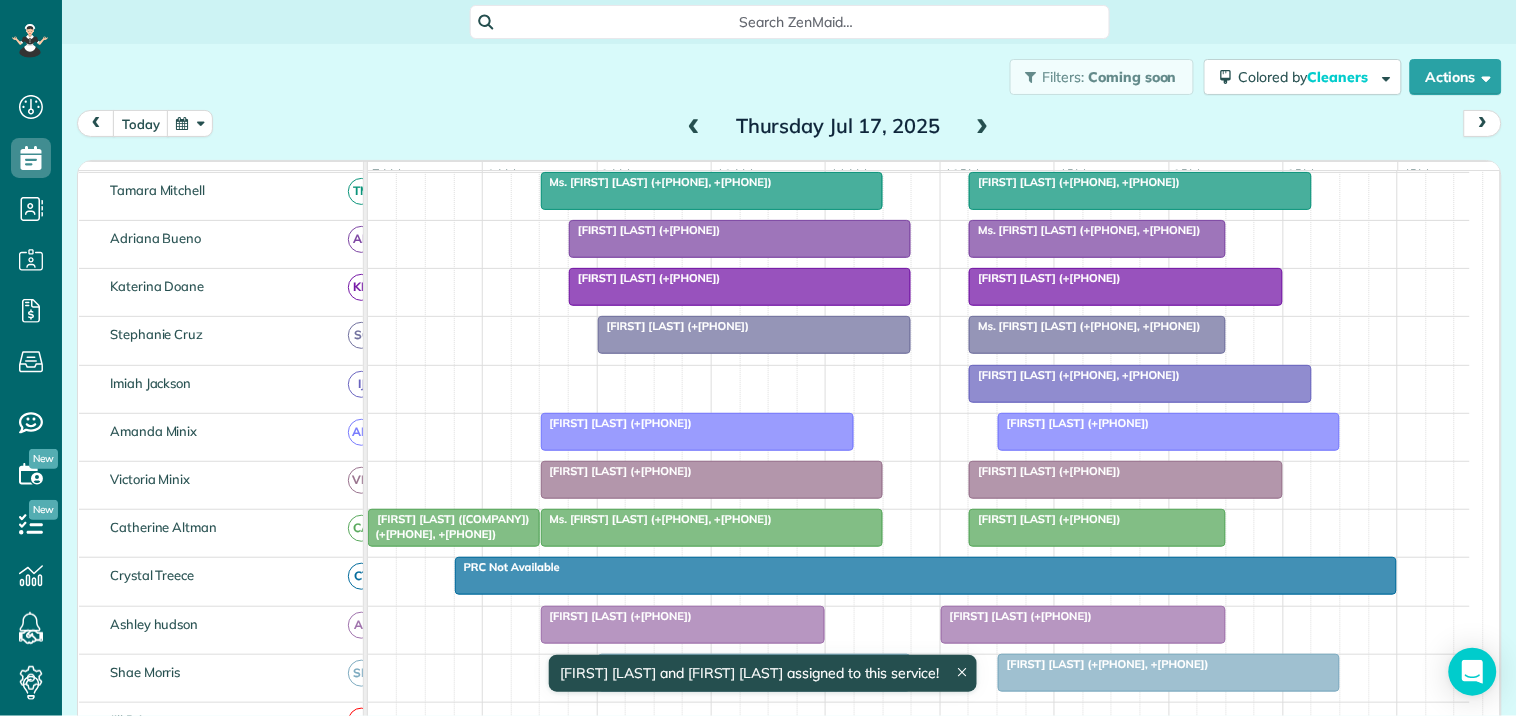 scroll, scrollTop: 407, scrollLeft: 0, axis: vertical 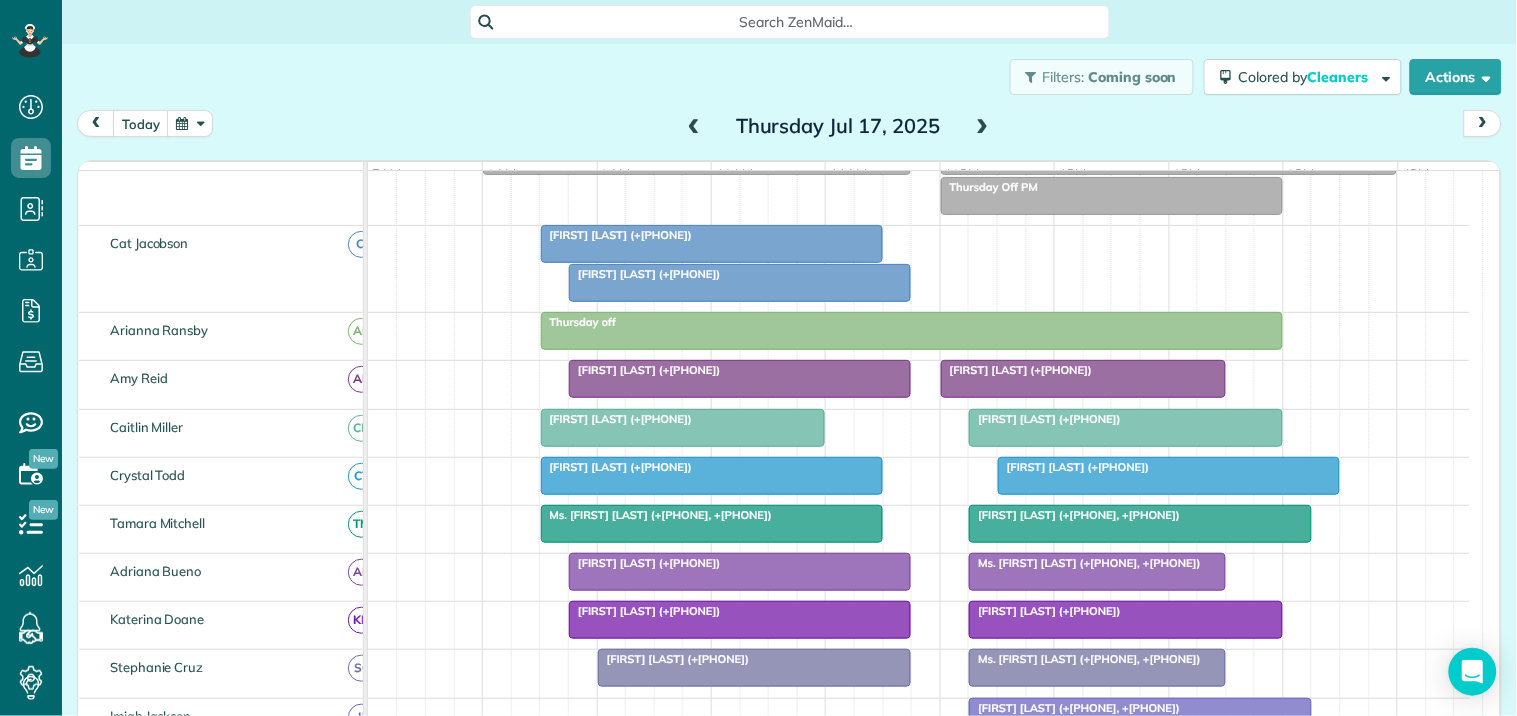 click on "[FIRST] [LAST] ([PHONE])" at bounding box center [740, 274] 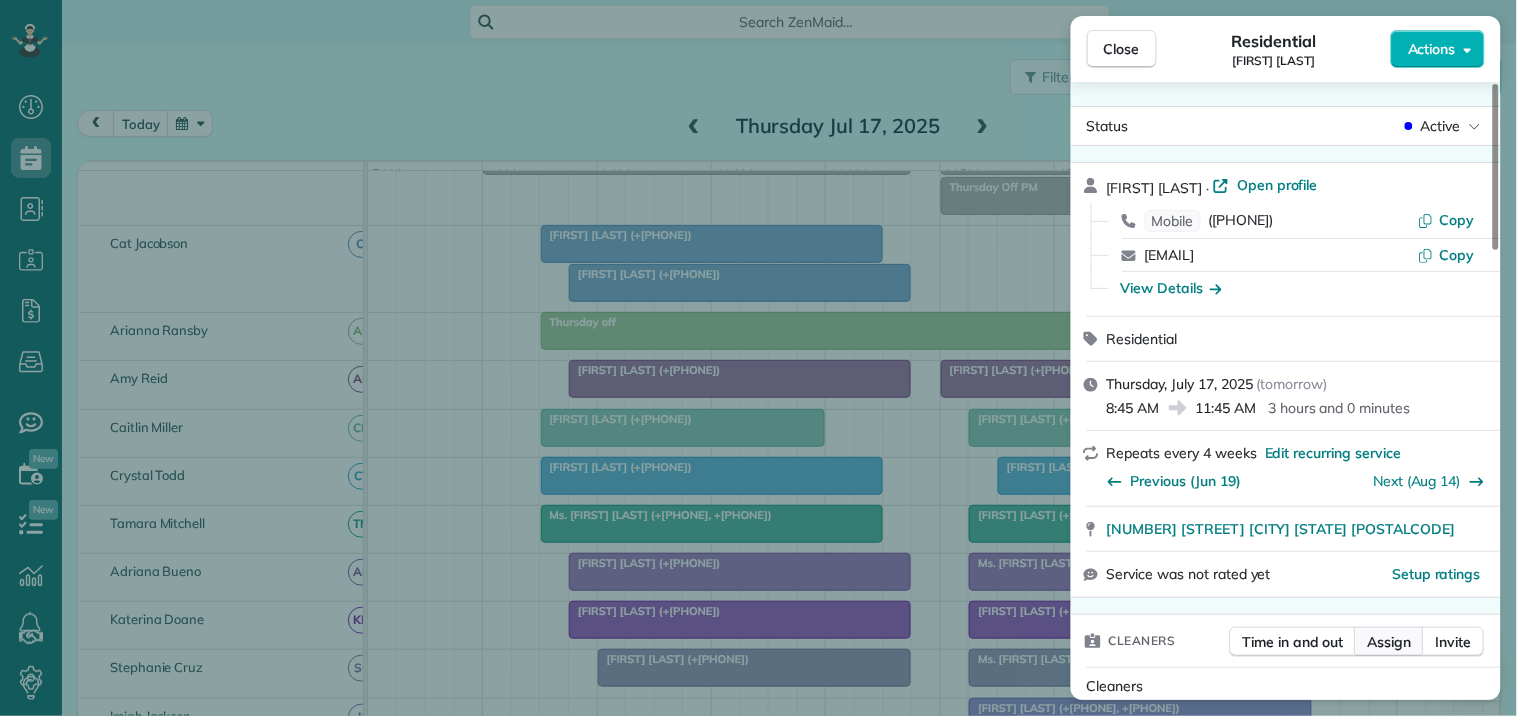 click on "Assign" at bounding box center (1390, 642) 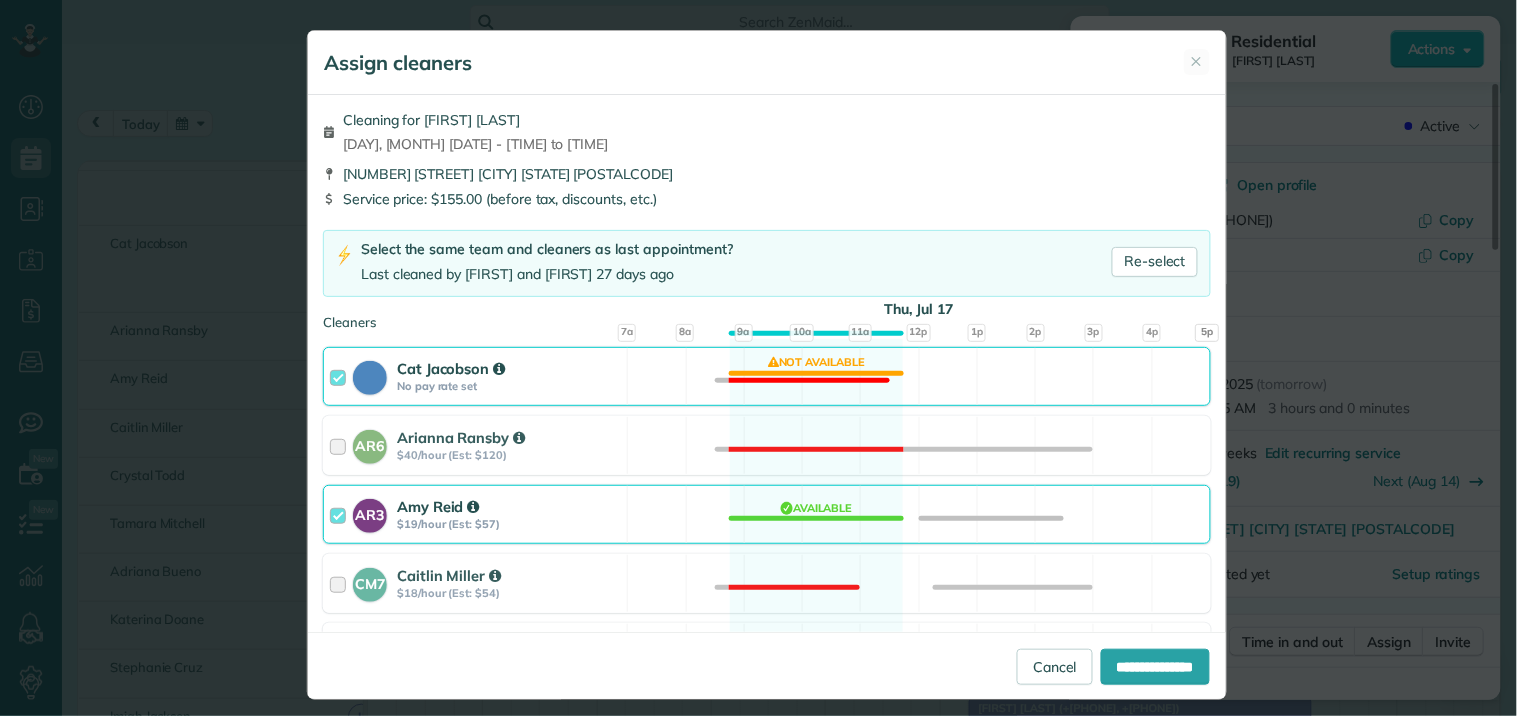 click on "Cat Jacobson
No pay rate set
Not available" at bounding box center (767, 376) 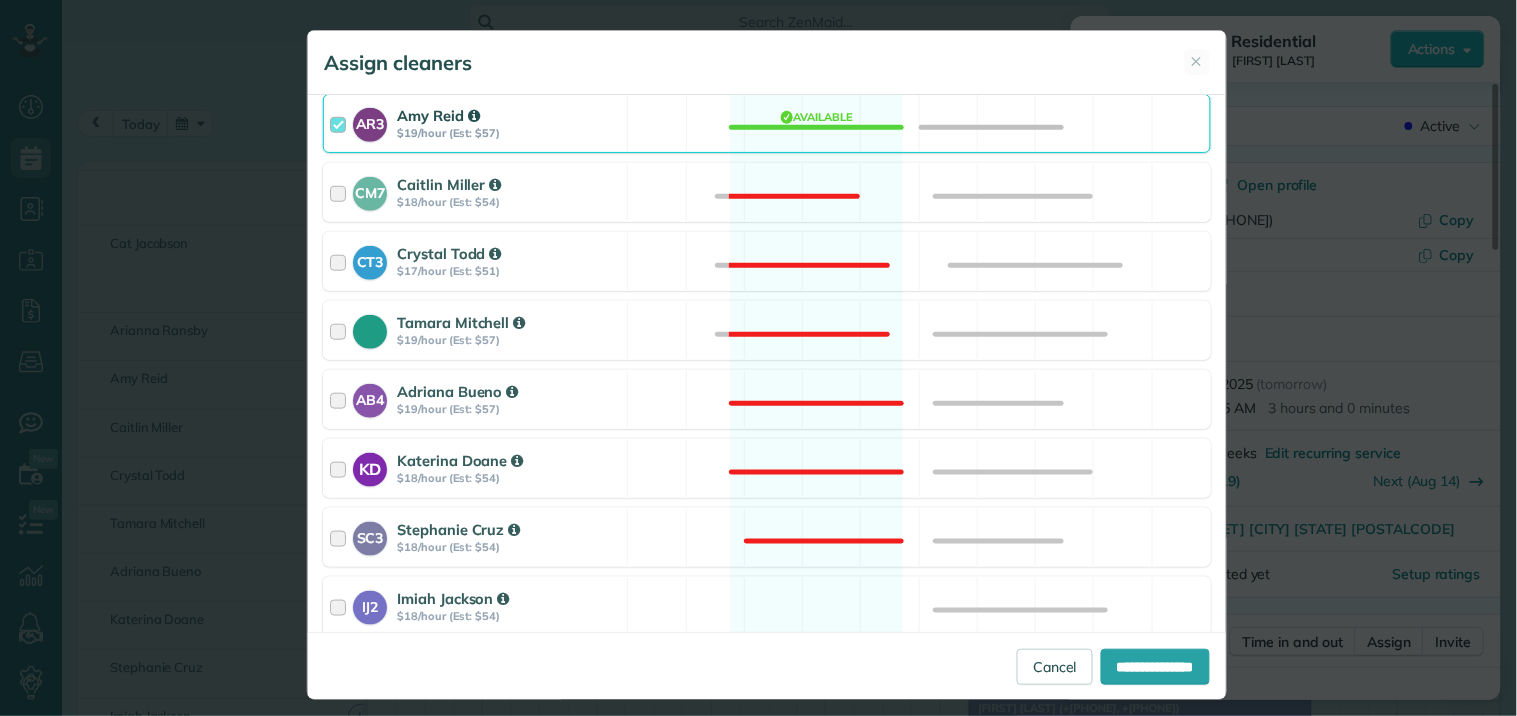 scroll, scrollTop: 444, scrollLeft: 0, axis: vertical 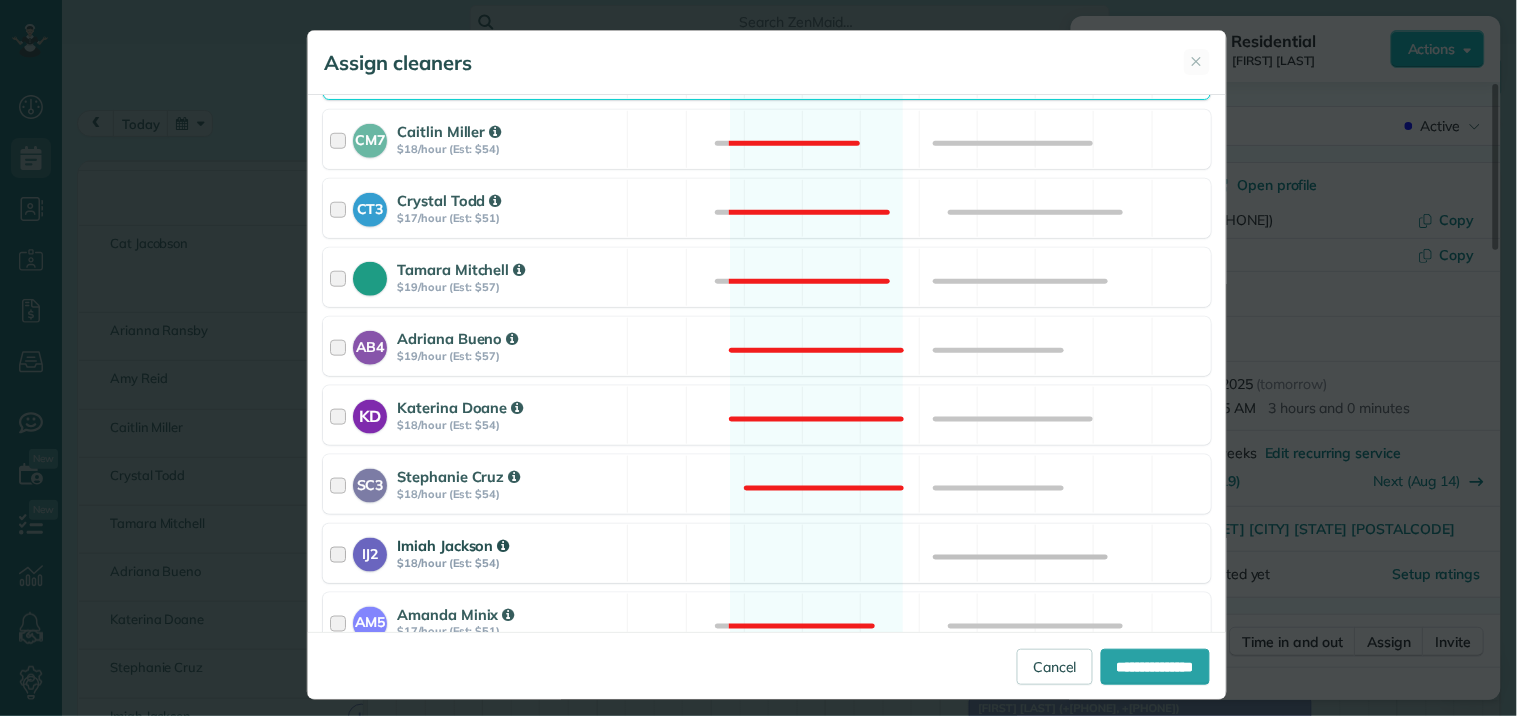 drag, startPoint x: 811, startPoint y: 553, endPoint x: 870, endPoint y: 565, distance: 60.207973 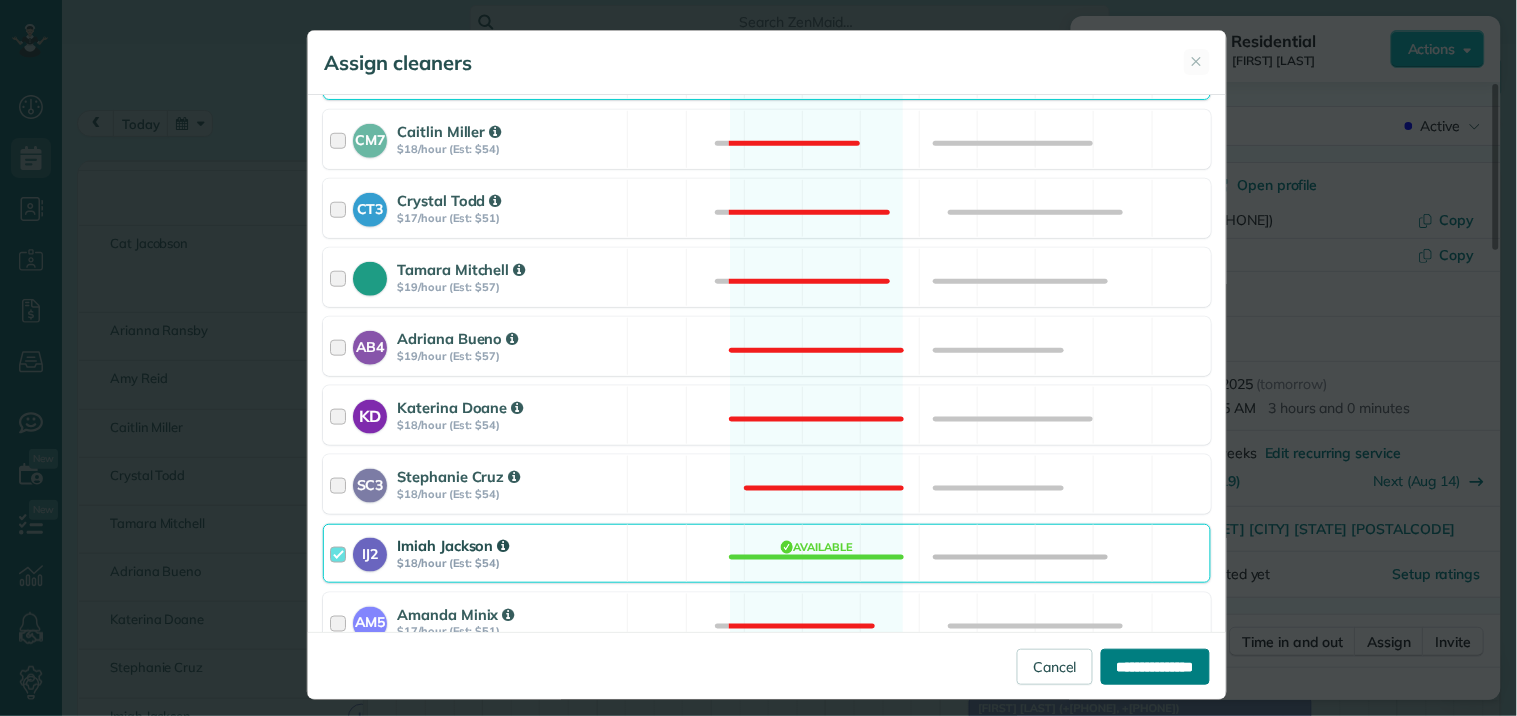 click on "**********" at bounding box center [1155, 667] 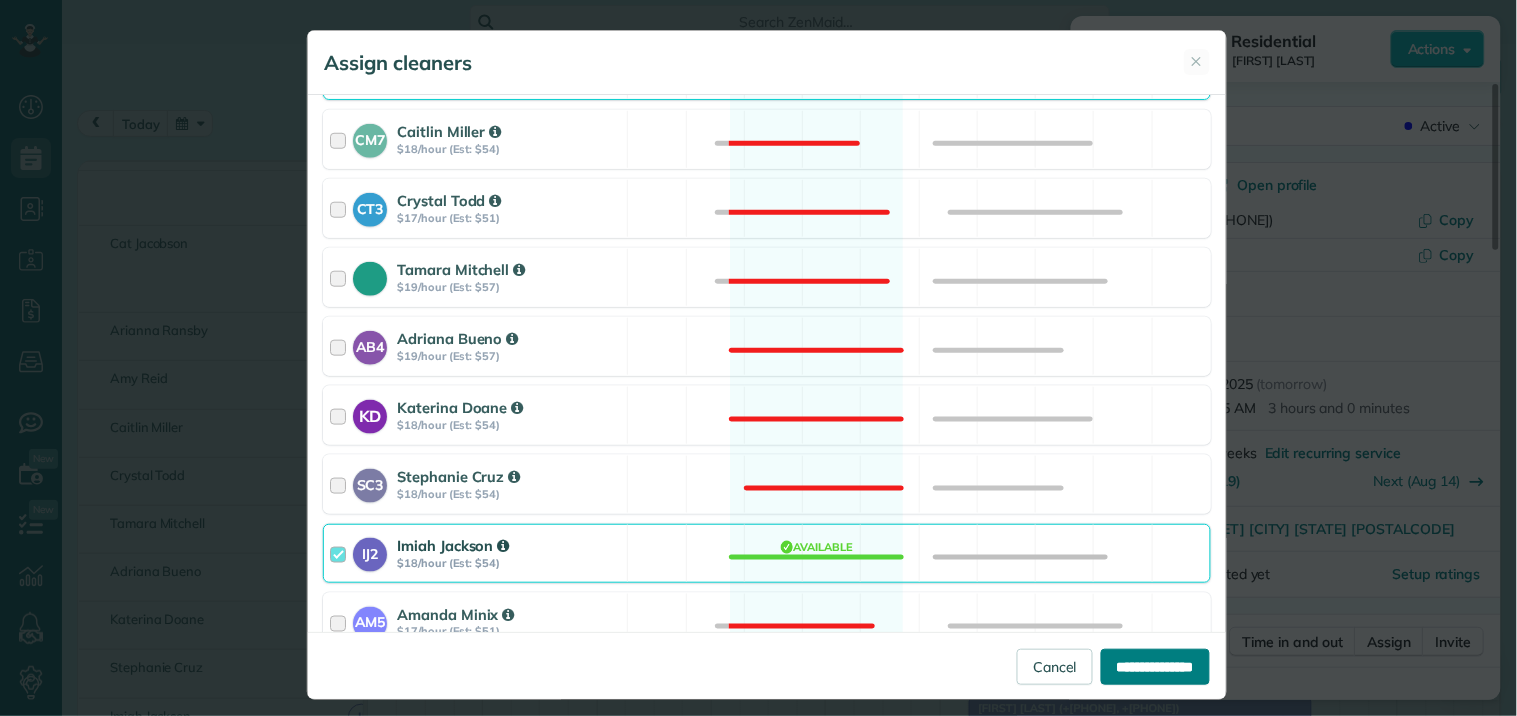 type on "**********" 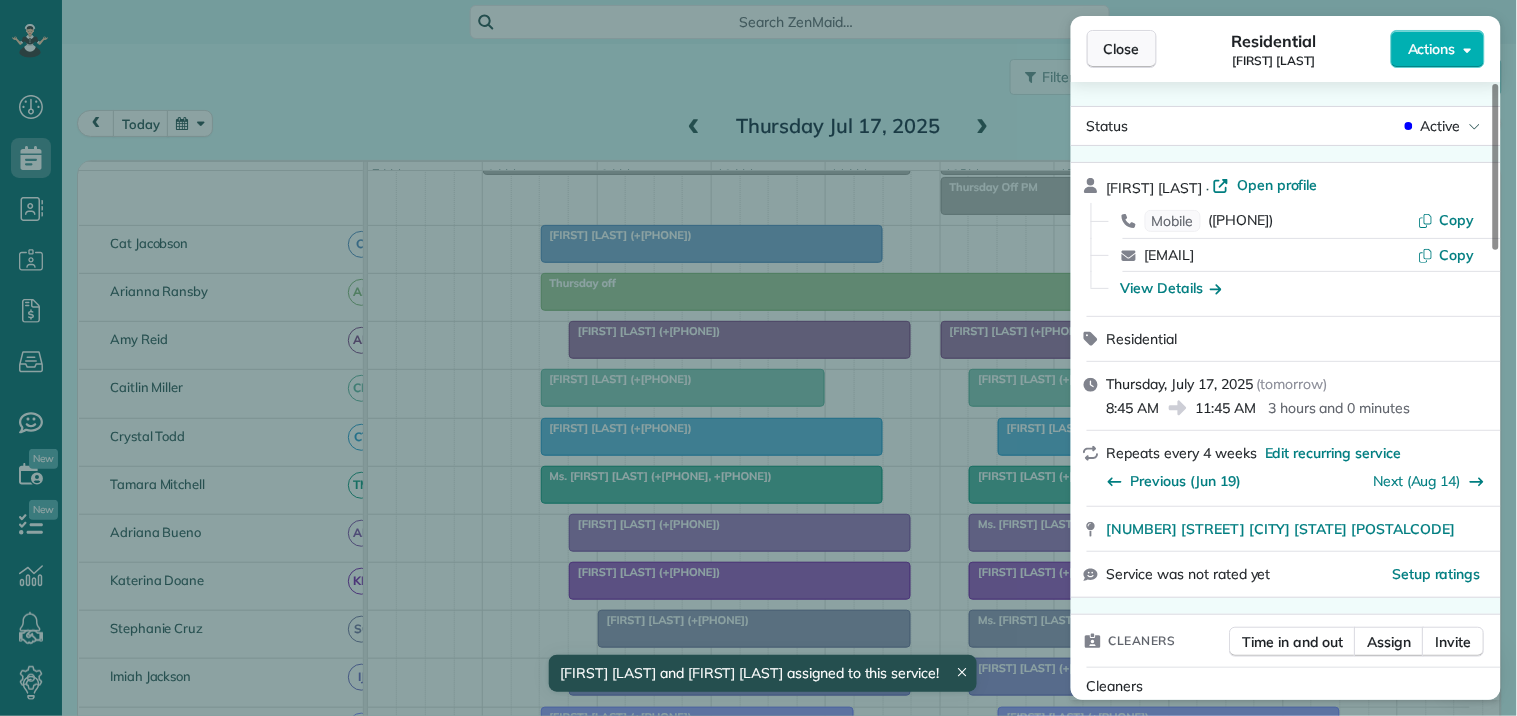 click on "Close" at bounding box center (1122, 49) 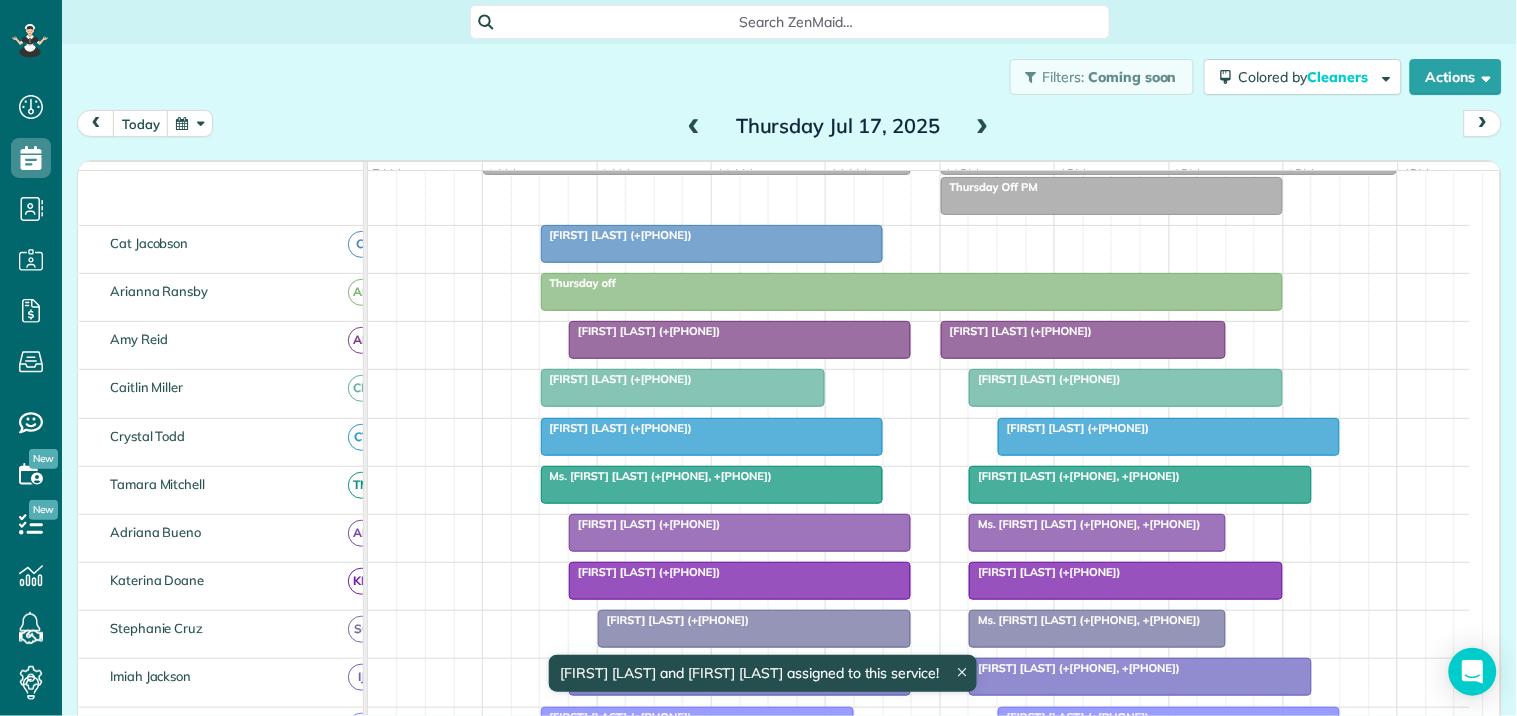 scroll, scrollTop: 588, scrollLeft: 0, axis: vertical 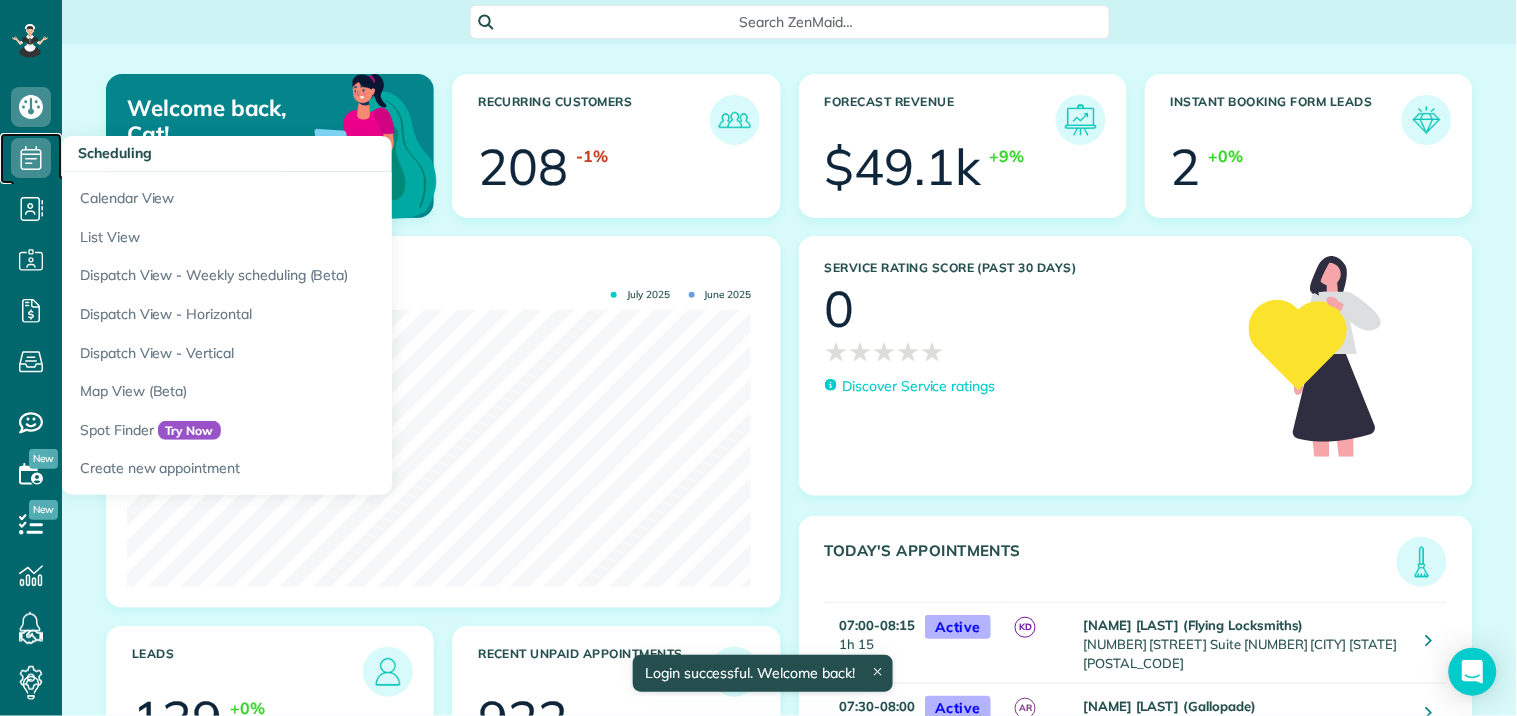 click 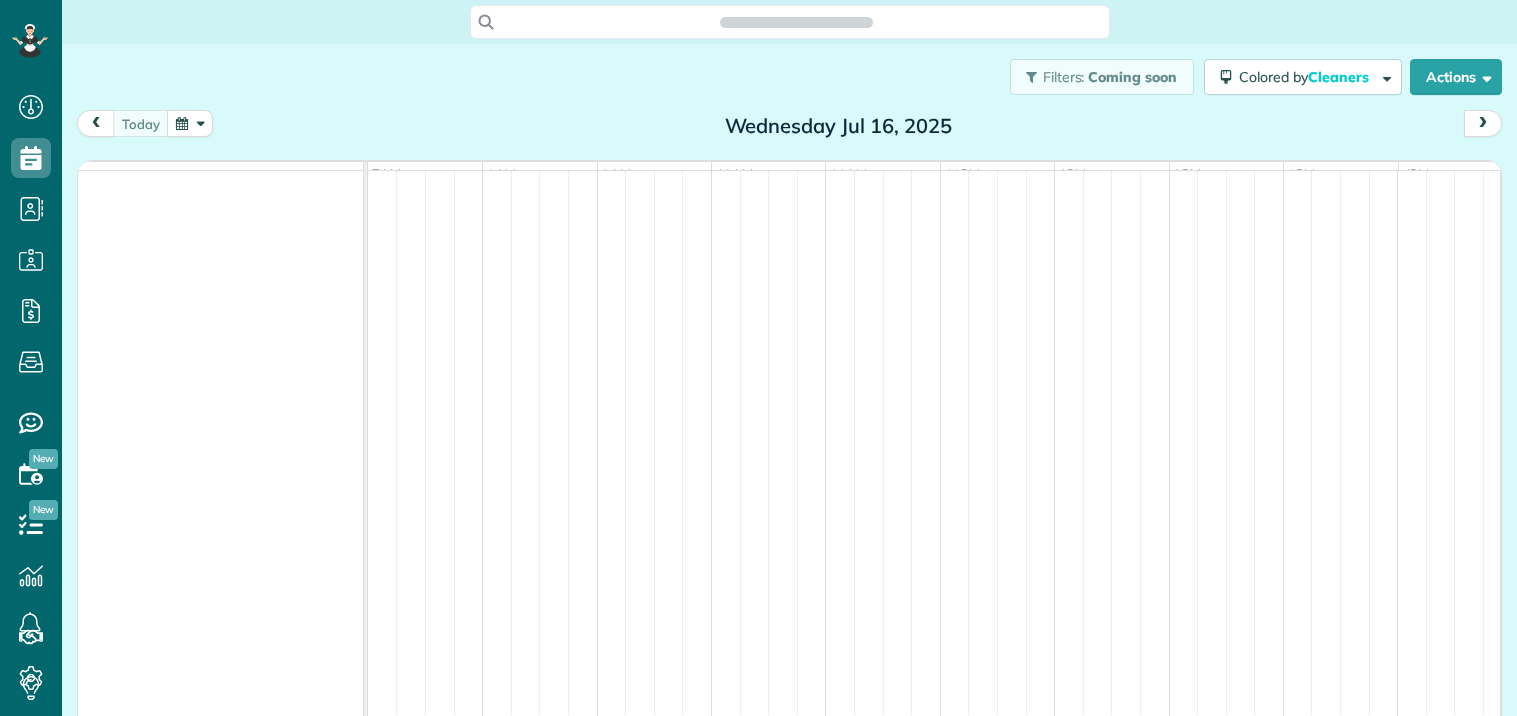 scroll, scrollTop: 0, scrollLeft: 0, axis: both 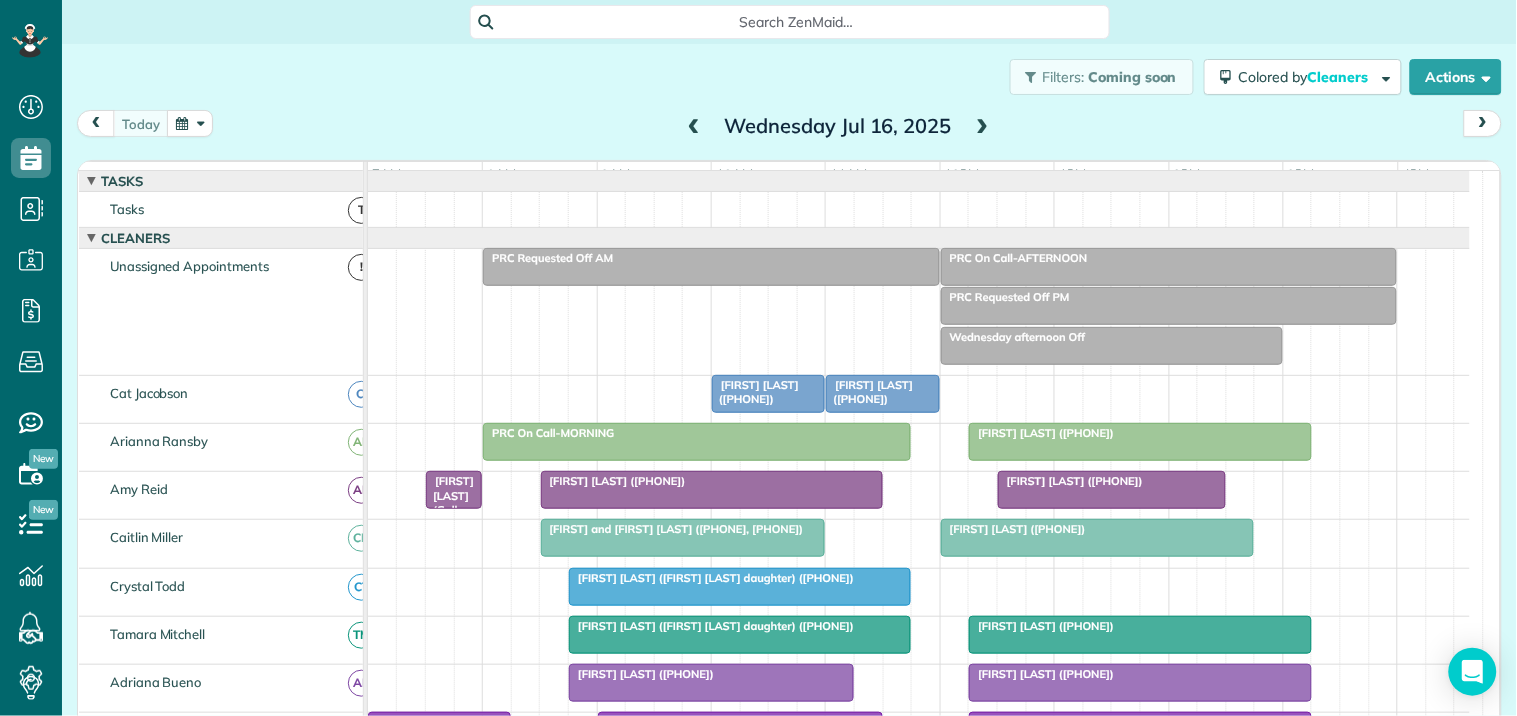 click at bounding box center (983, 127) 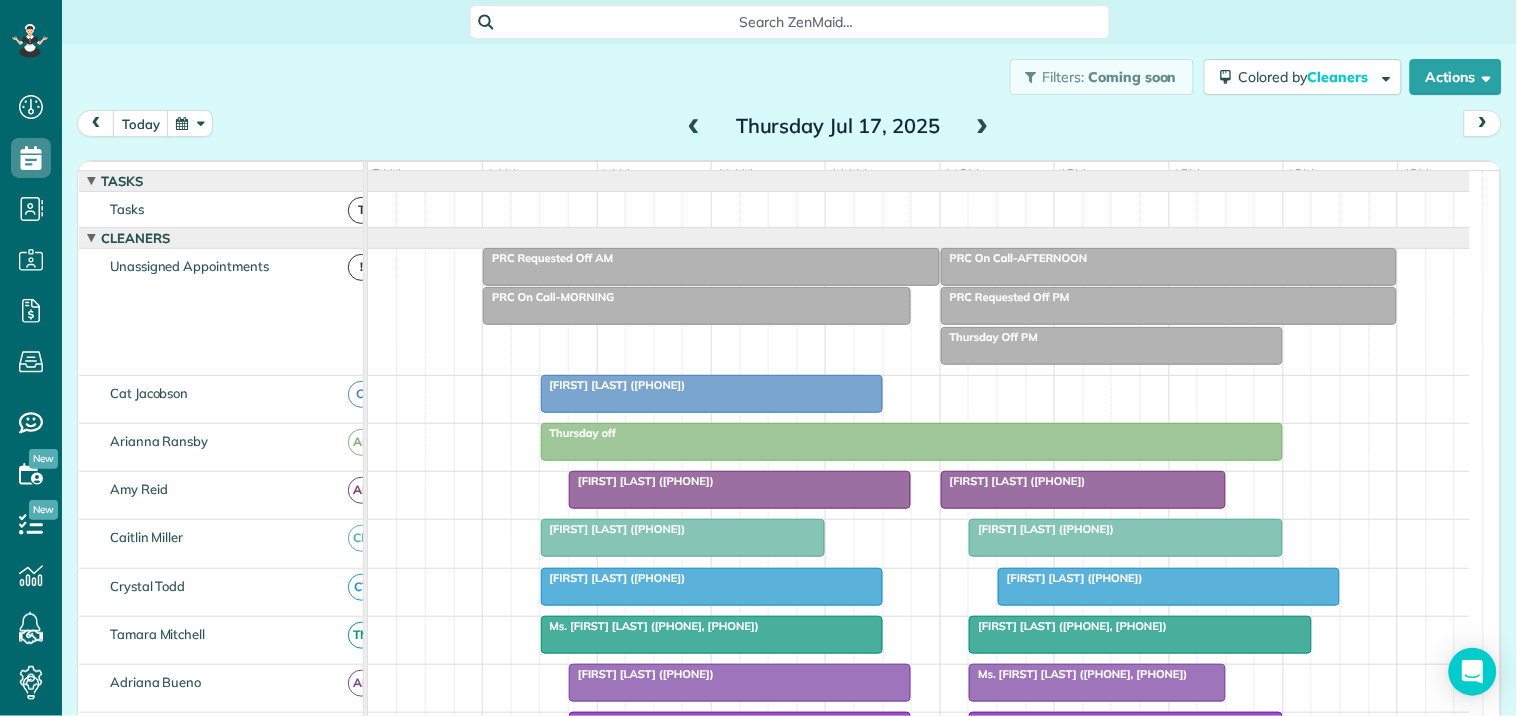 scroll, scrollTop: 222, scrollLeft: 0, axis: vertical 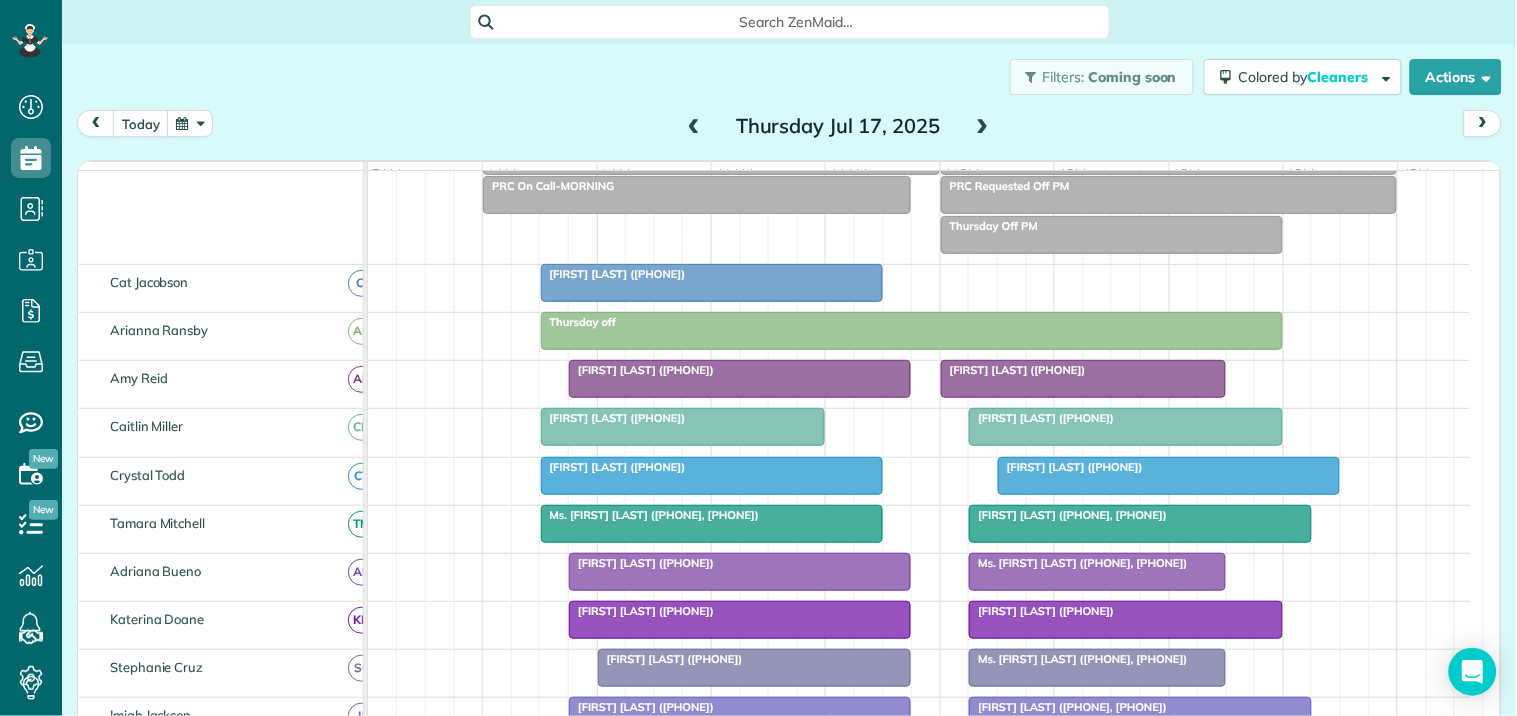 drag, startPoint x: 682, startPoint y: 301, endPoint x: 750, endPoint y: 284, distance: 70.0928 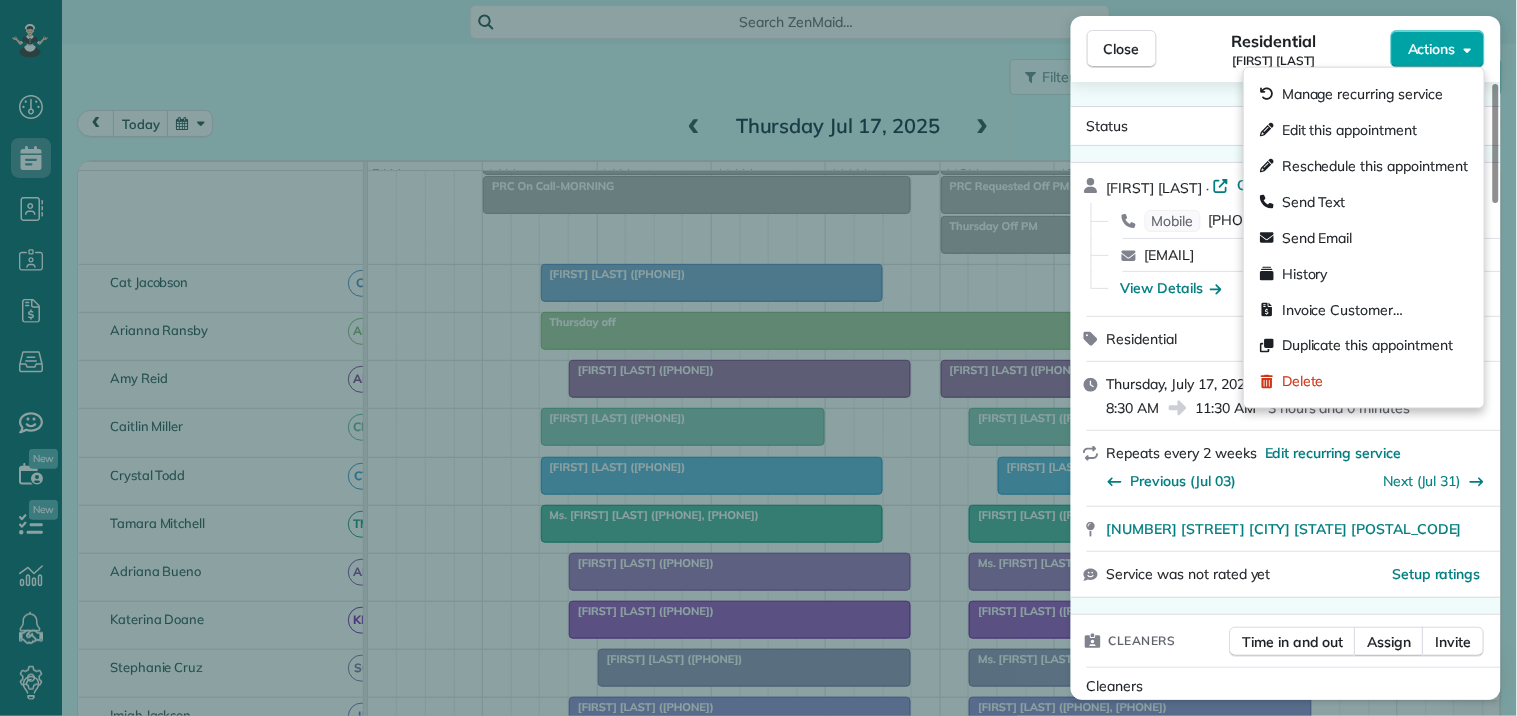 click on "Actions" at bounding box center (1432, 49) 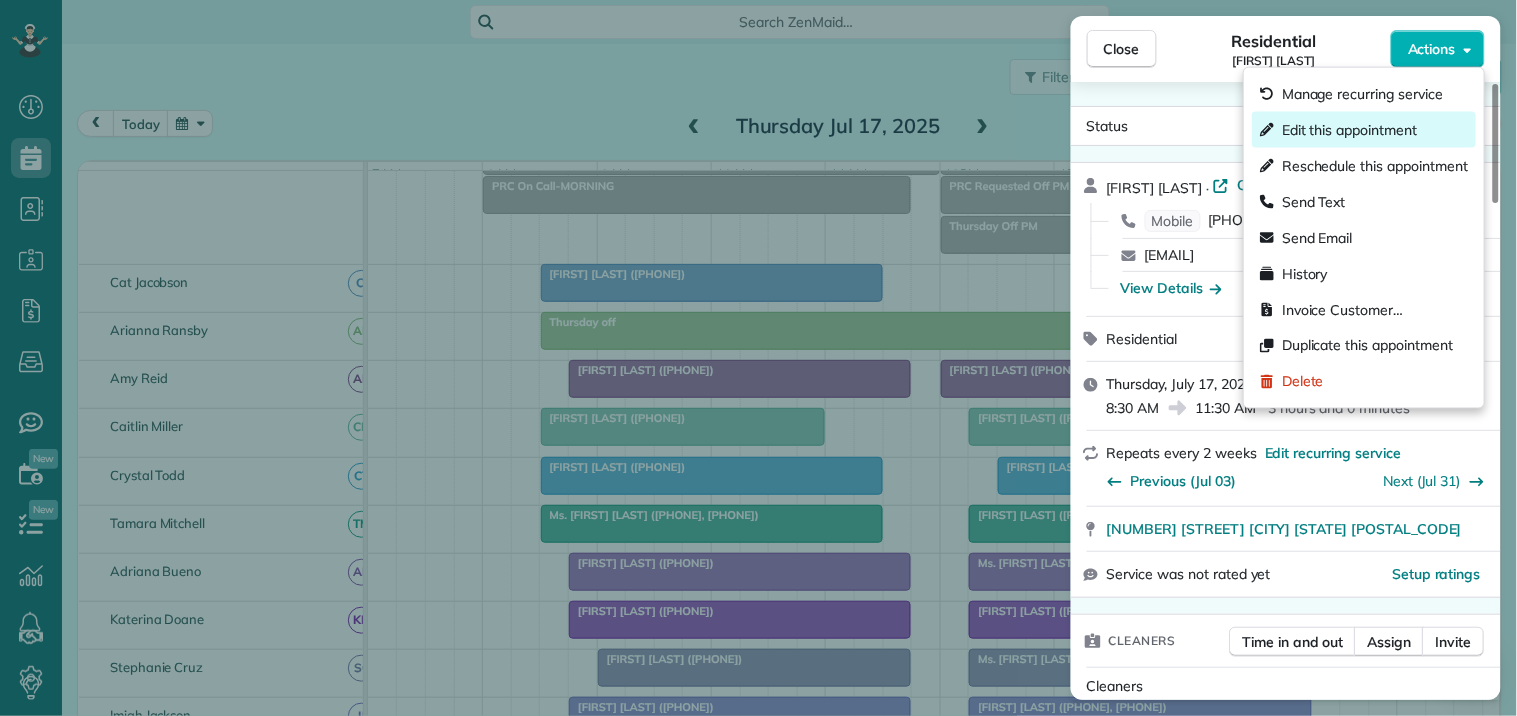 click on "Edit this appointment" at bounding box center (1349, 130) 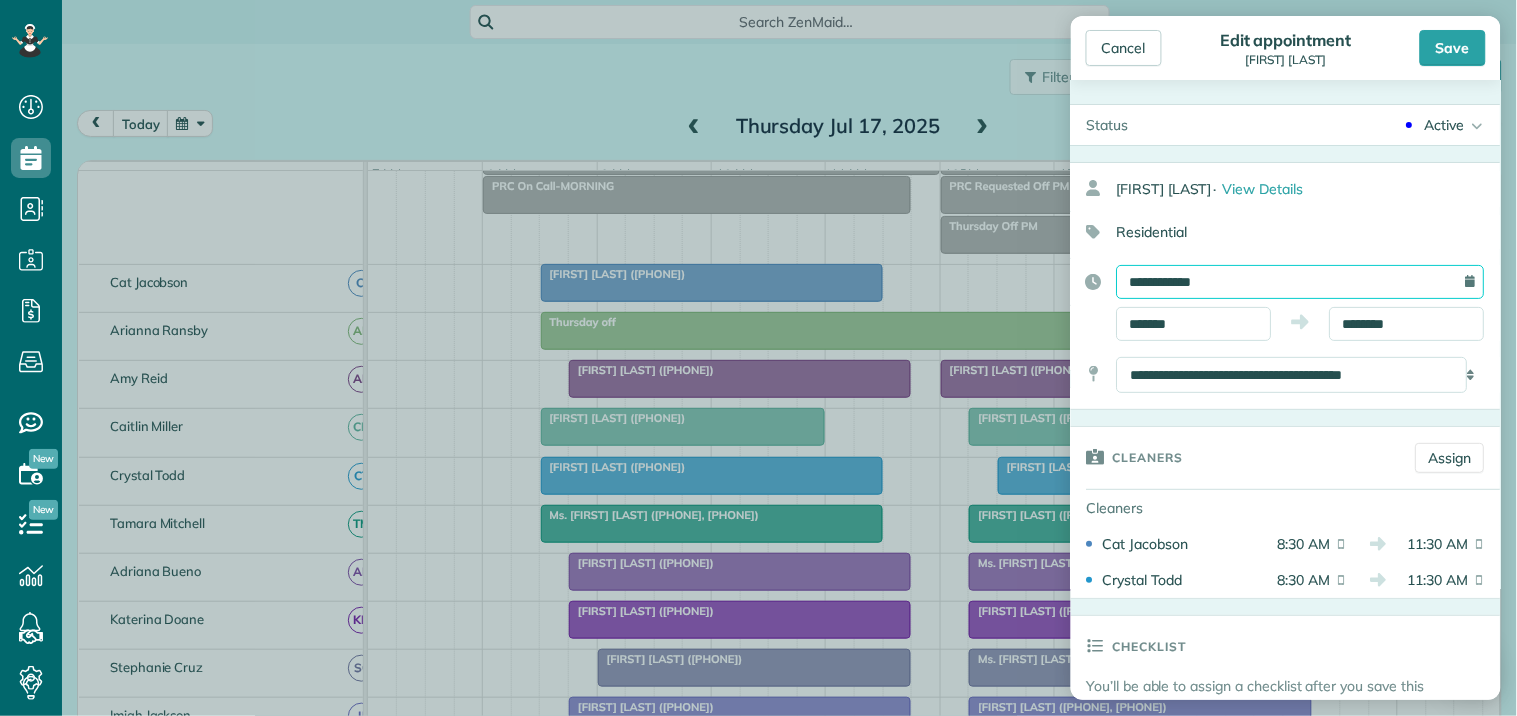 click on "**********" at bounding box center (1301, 282) 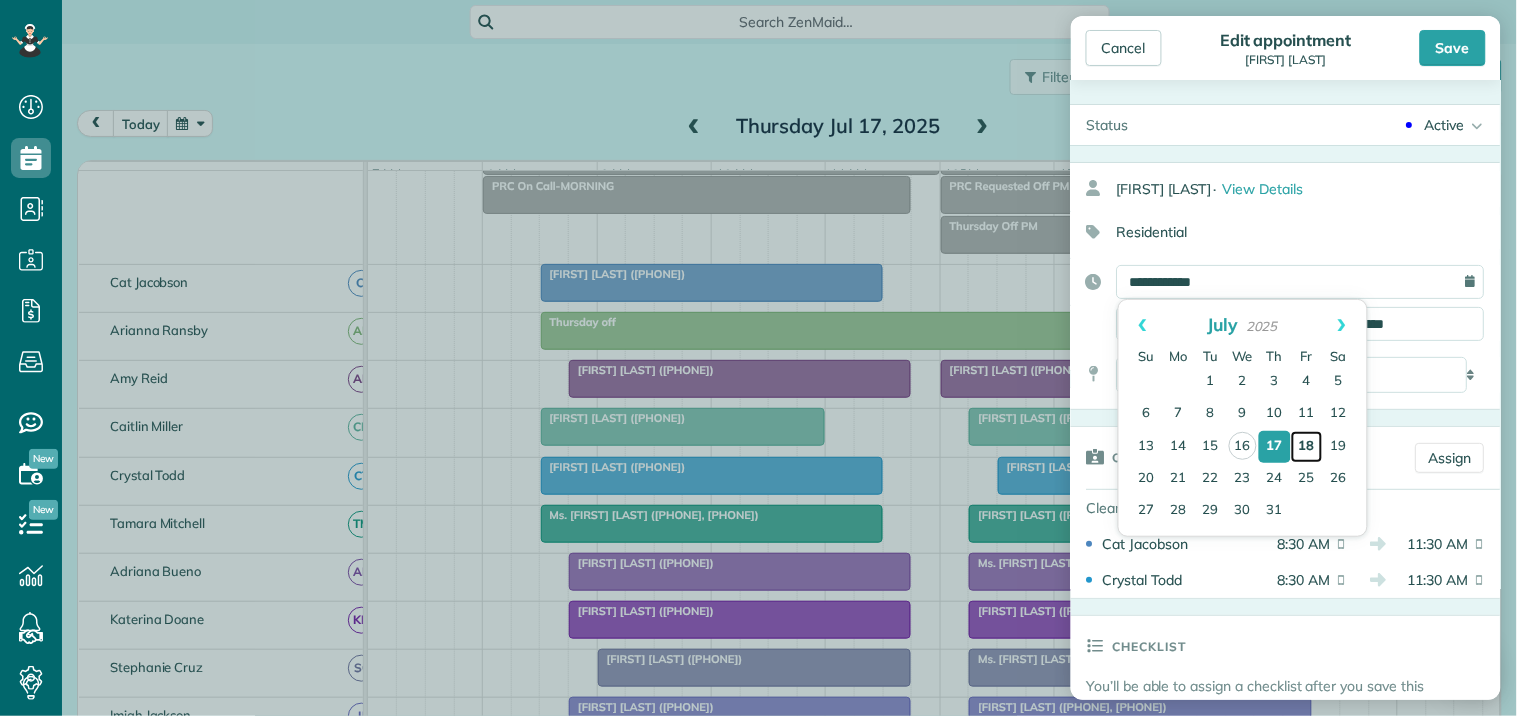 click on "18" at bounding box center (1307, 447) 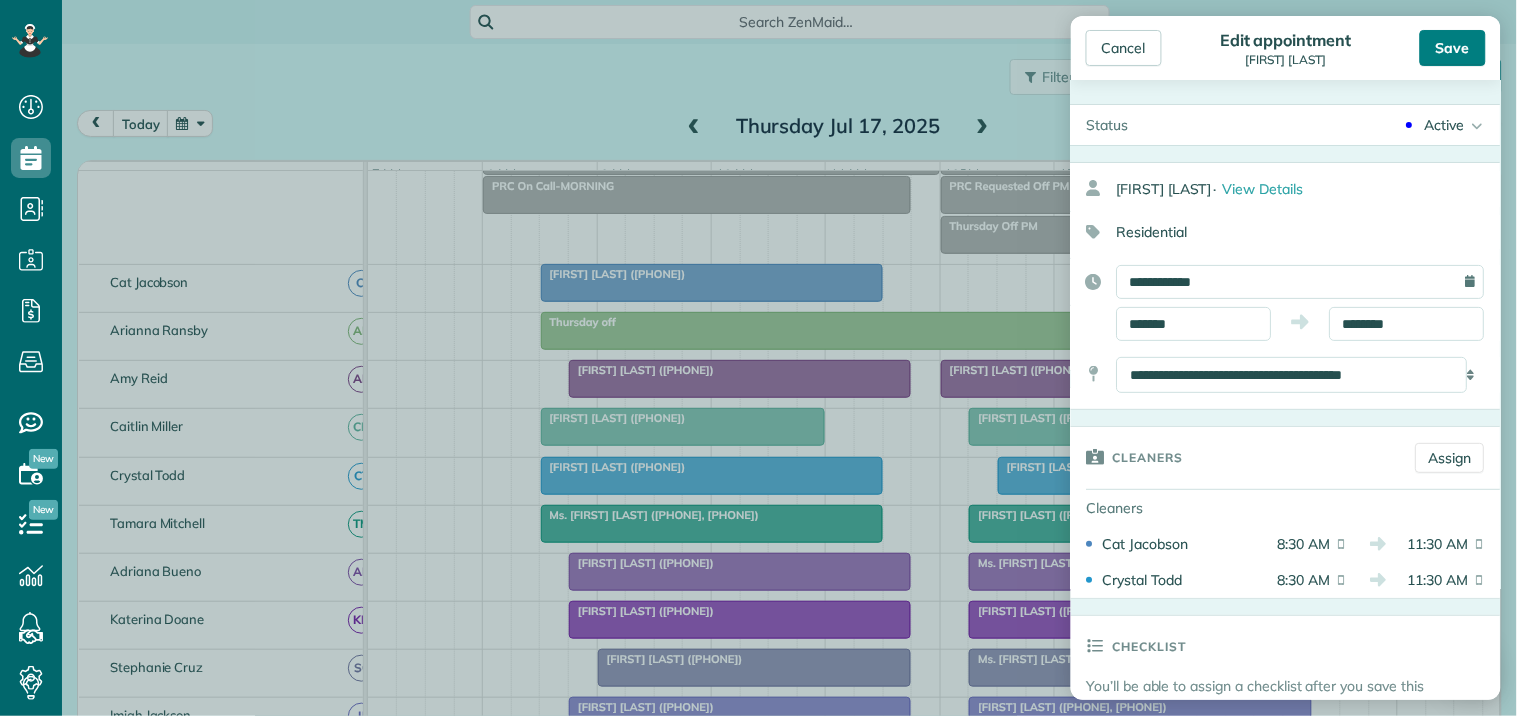 click on "Save" at bounding box center (1453, 48) 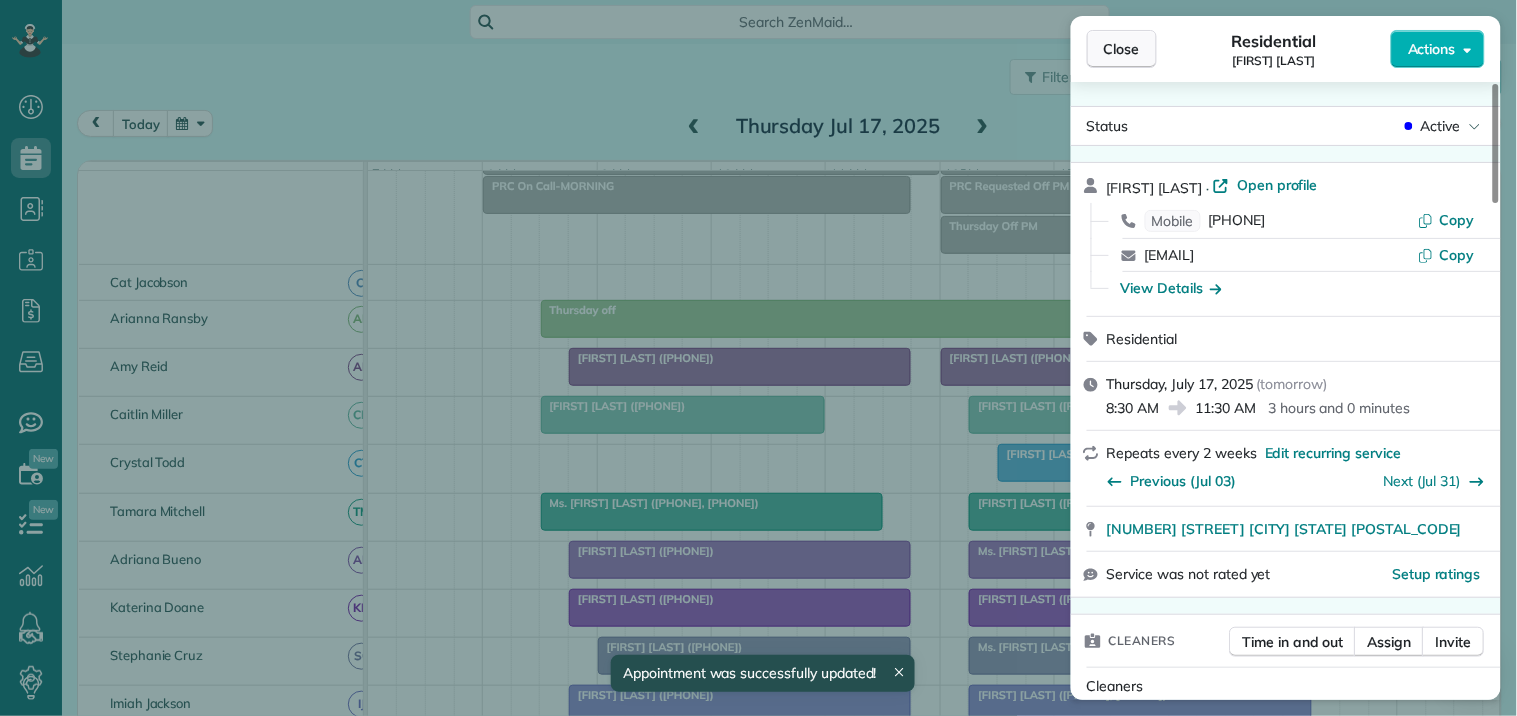 click on "Close" at bounding box center (1122, 49) 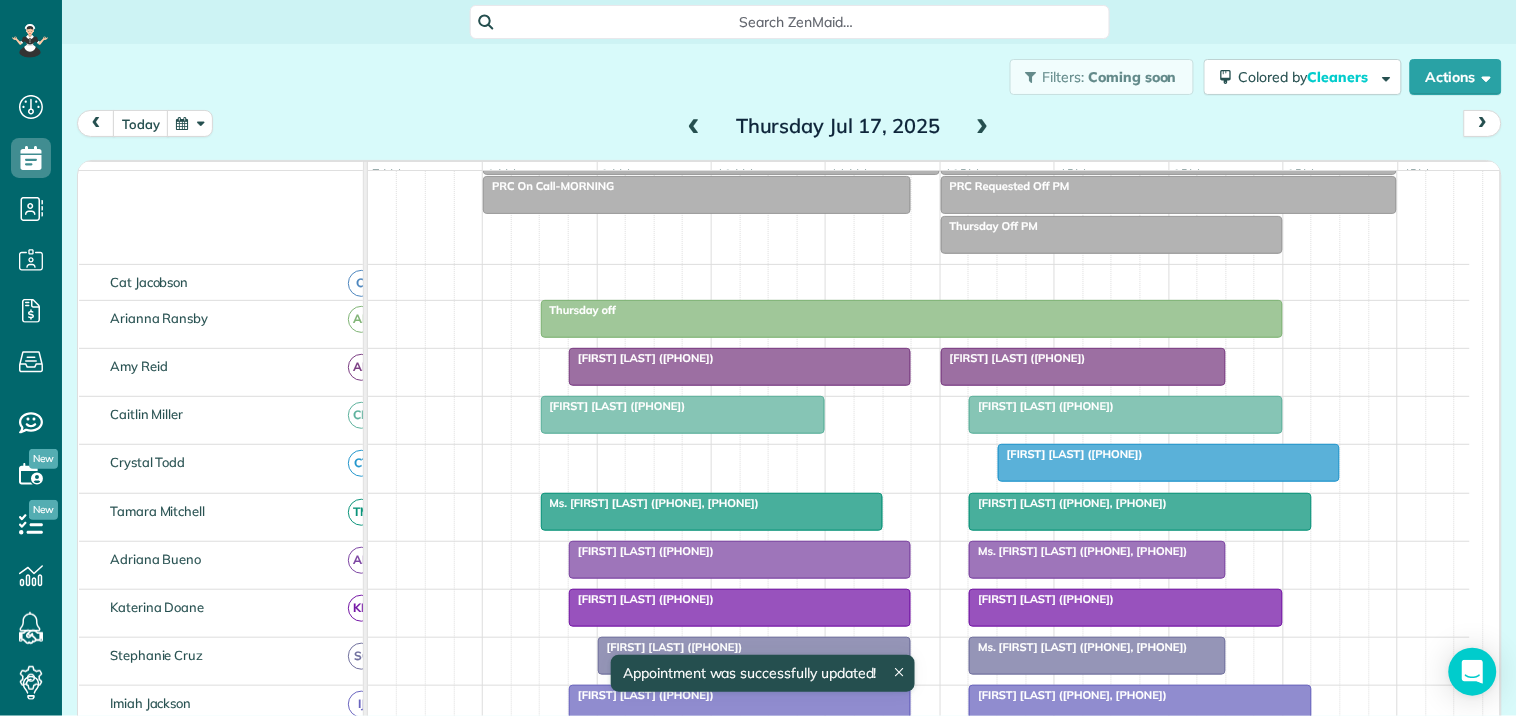 drag, startPoint x: 716, startPoint y: 213, endPoint x: 728, endPoint y: 213, distance: 12 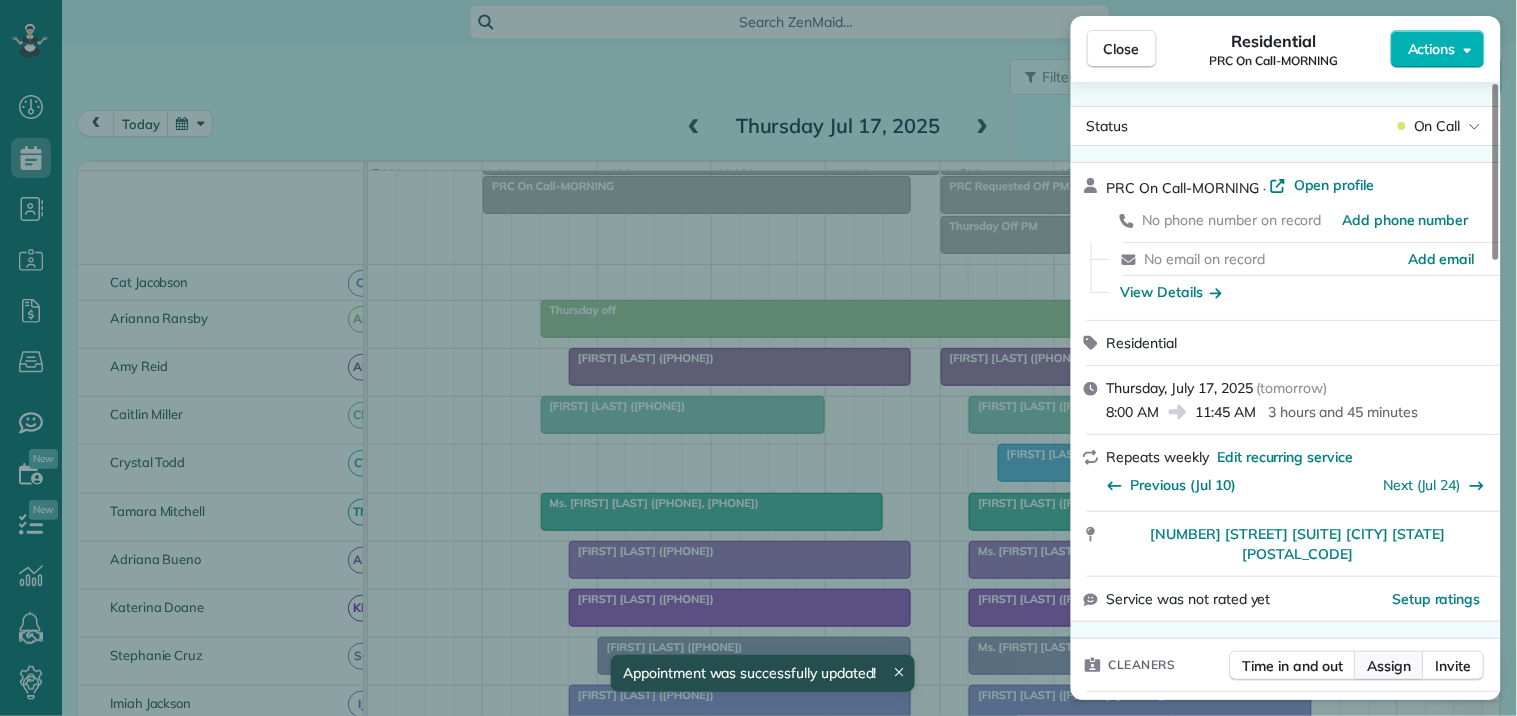 click on "Assign" at bounding box center (1390, 666) 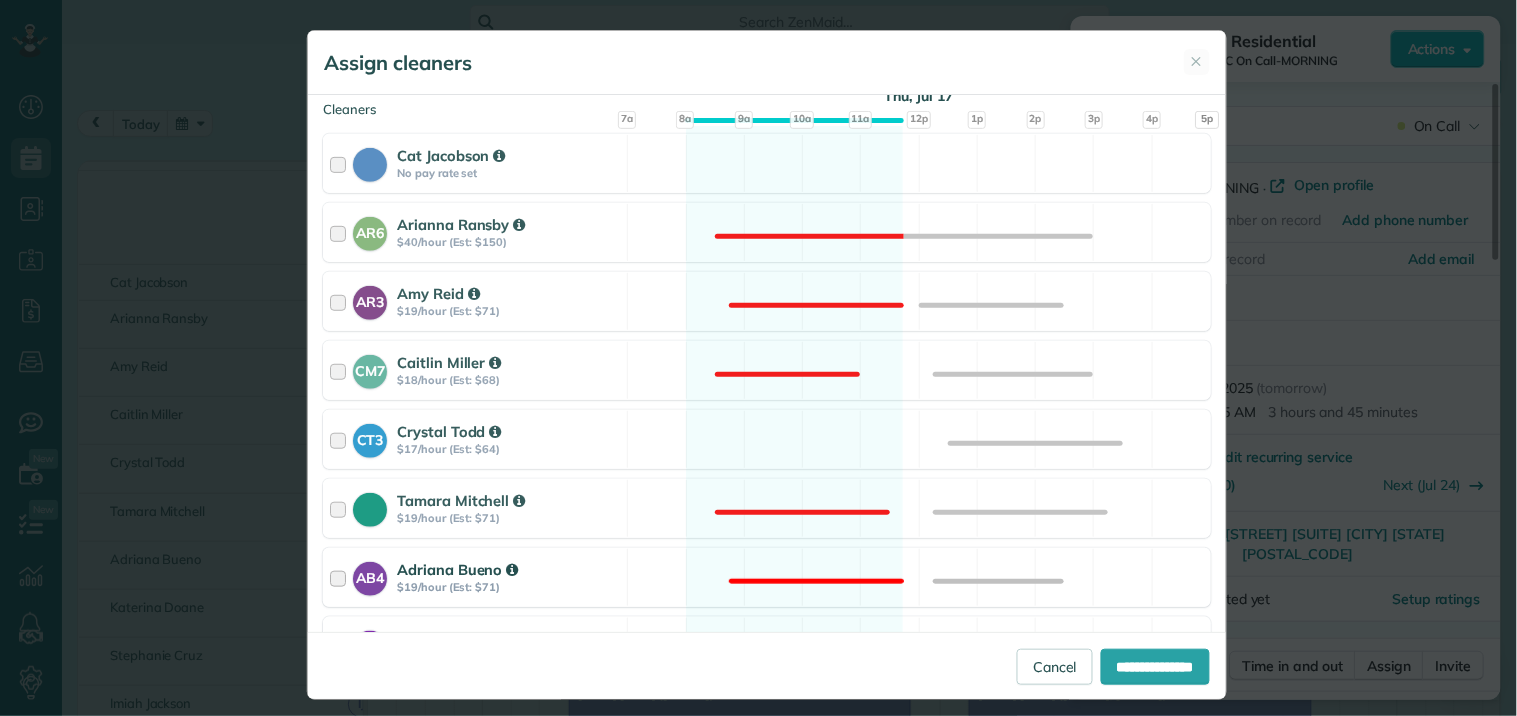 scroll, scrollTop: 222, scrollLeft: 0, axis: vertical 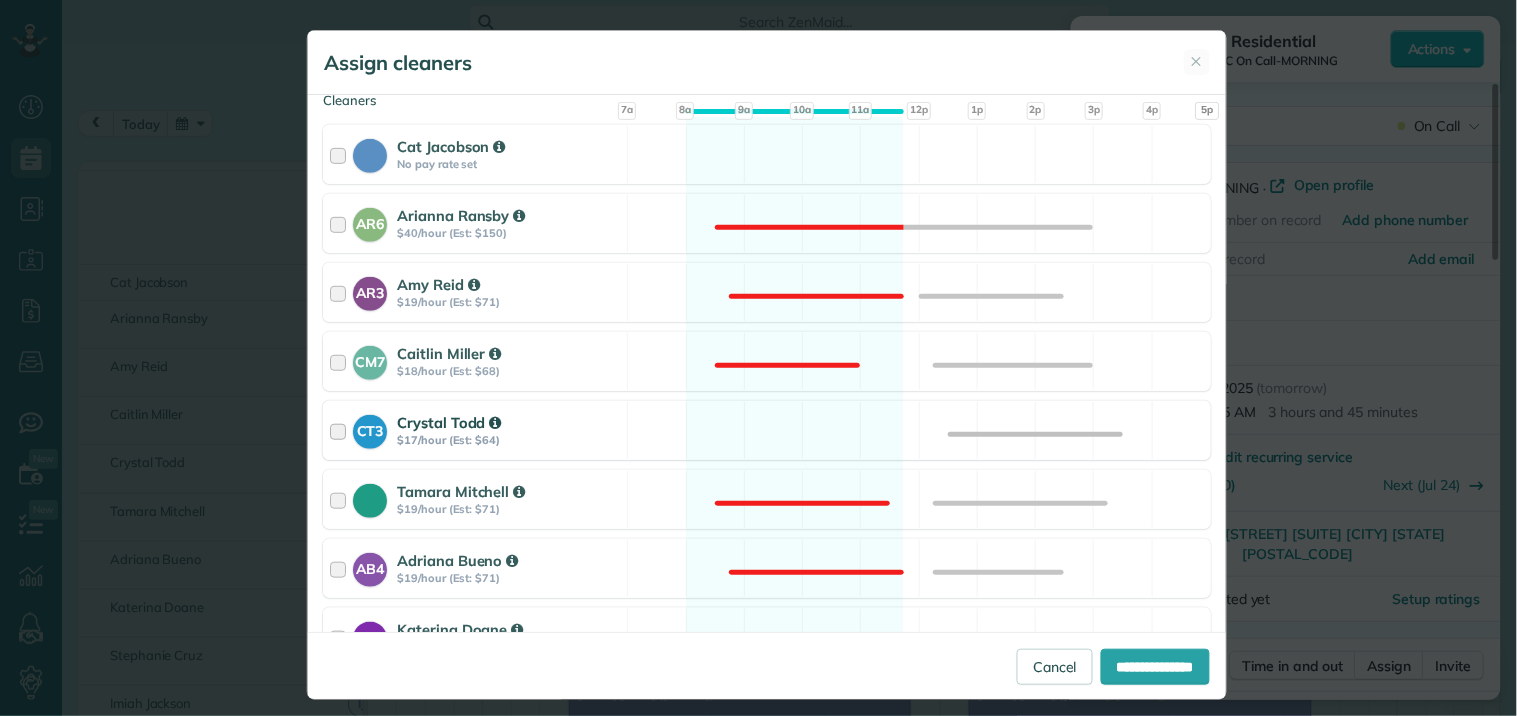 click on "CT3
[FIRST] [LAST]
$17/hour (Est: $64)
Available" at bounding box center [767, 430] 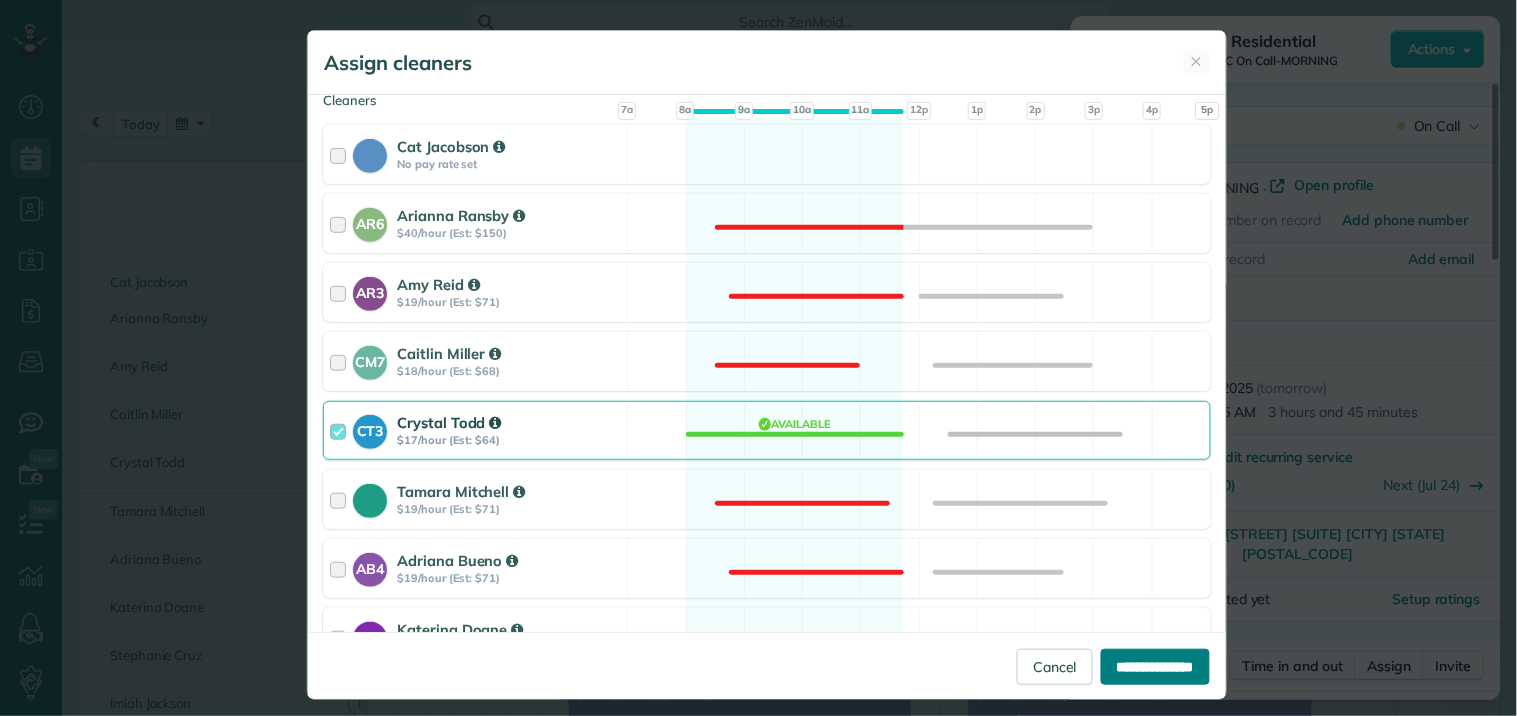 click on "**********" at bounding box center (1155, 667) 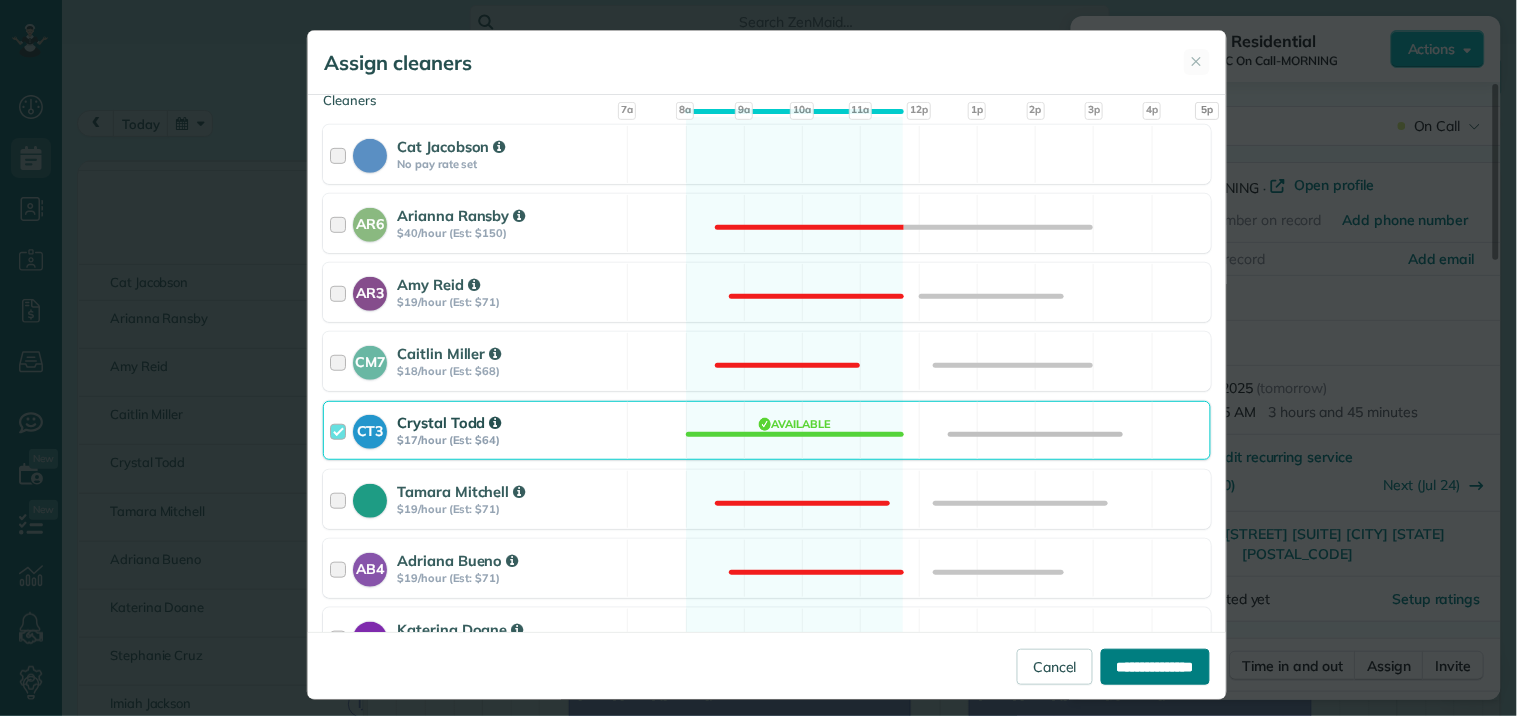 type on "**********" 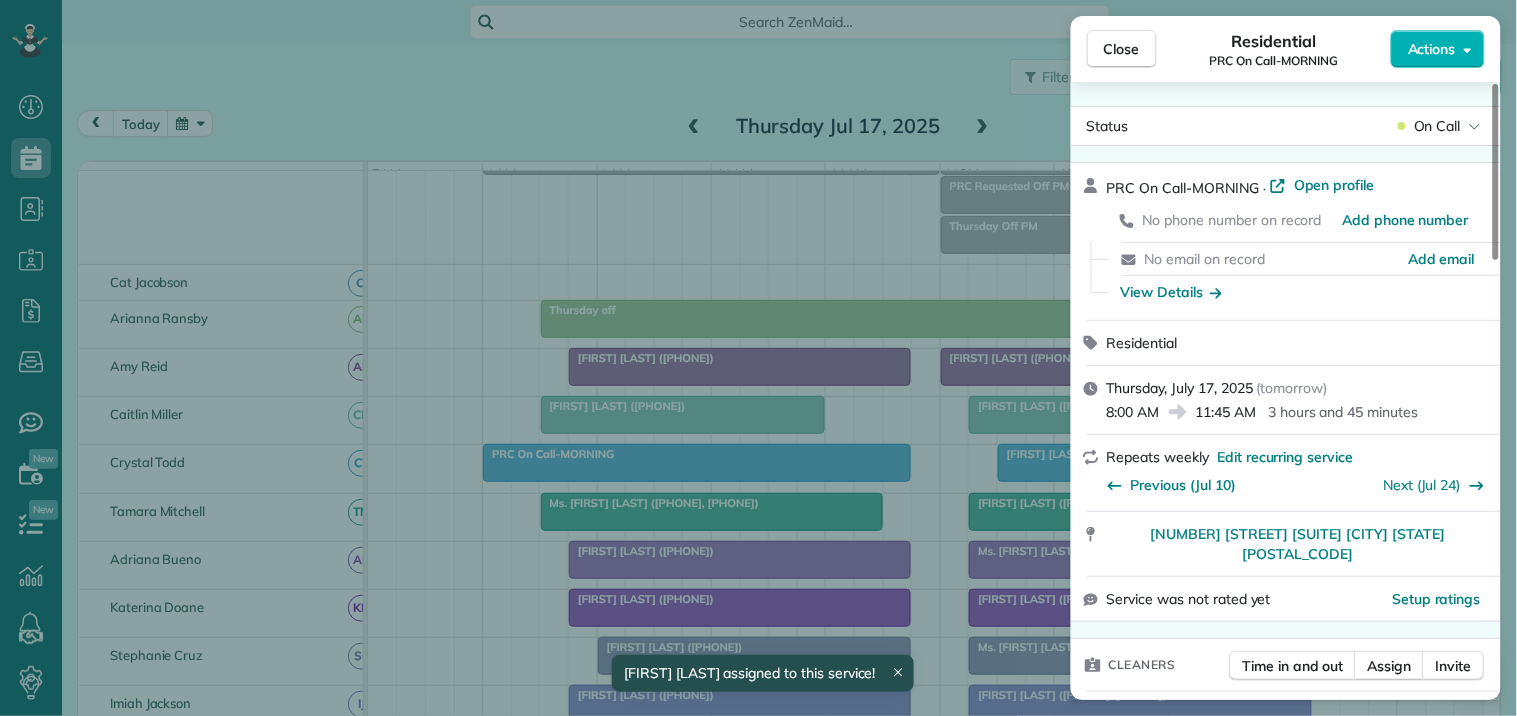 drag, startPoint x: 1124, startPoint y: 52, endPoint x: 1107, endPoint y: 70, distance: 24.758837 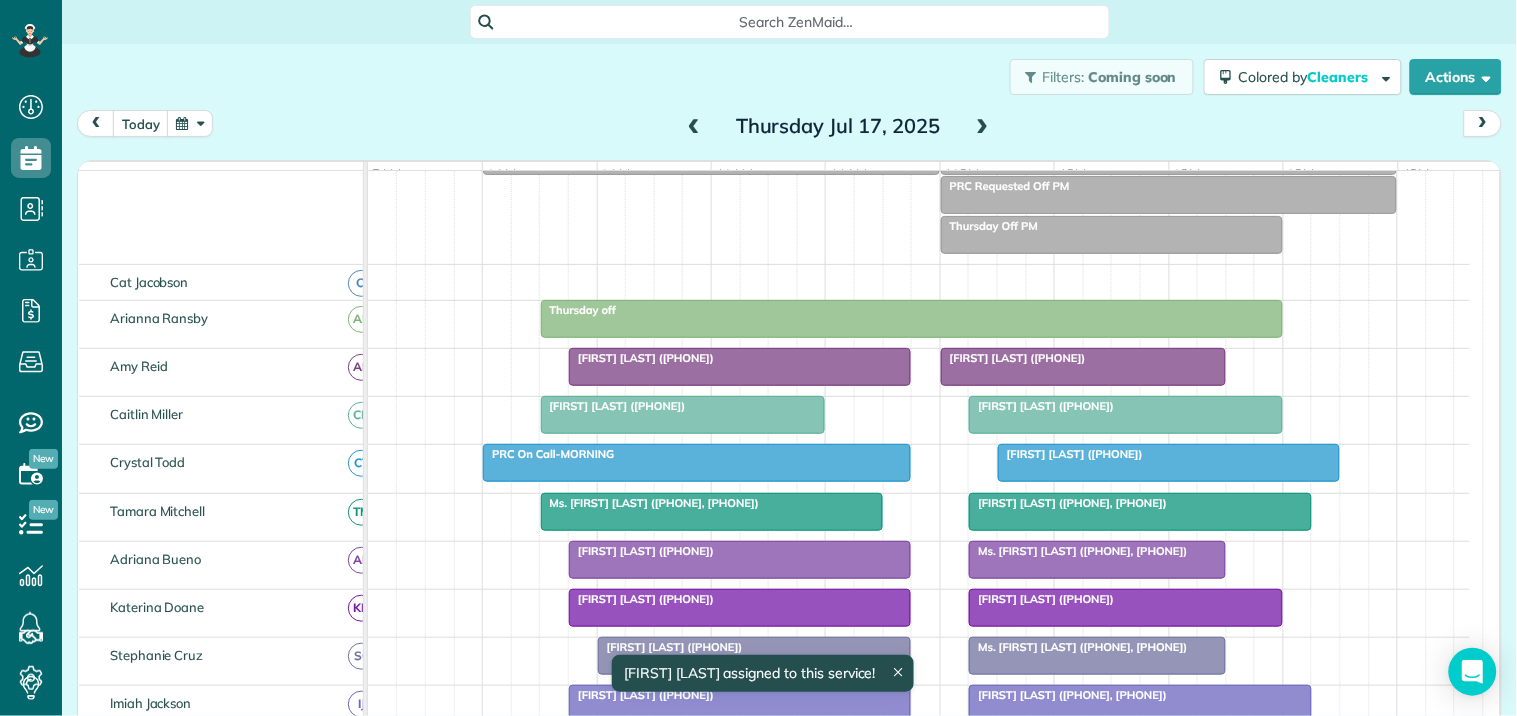 click on "Thursday Jul 17, 2025" at bounding box center [838, 126] 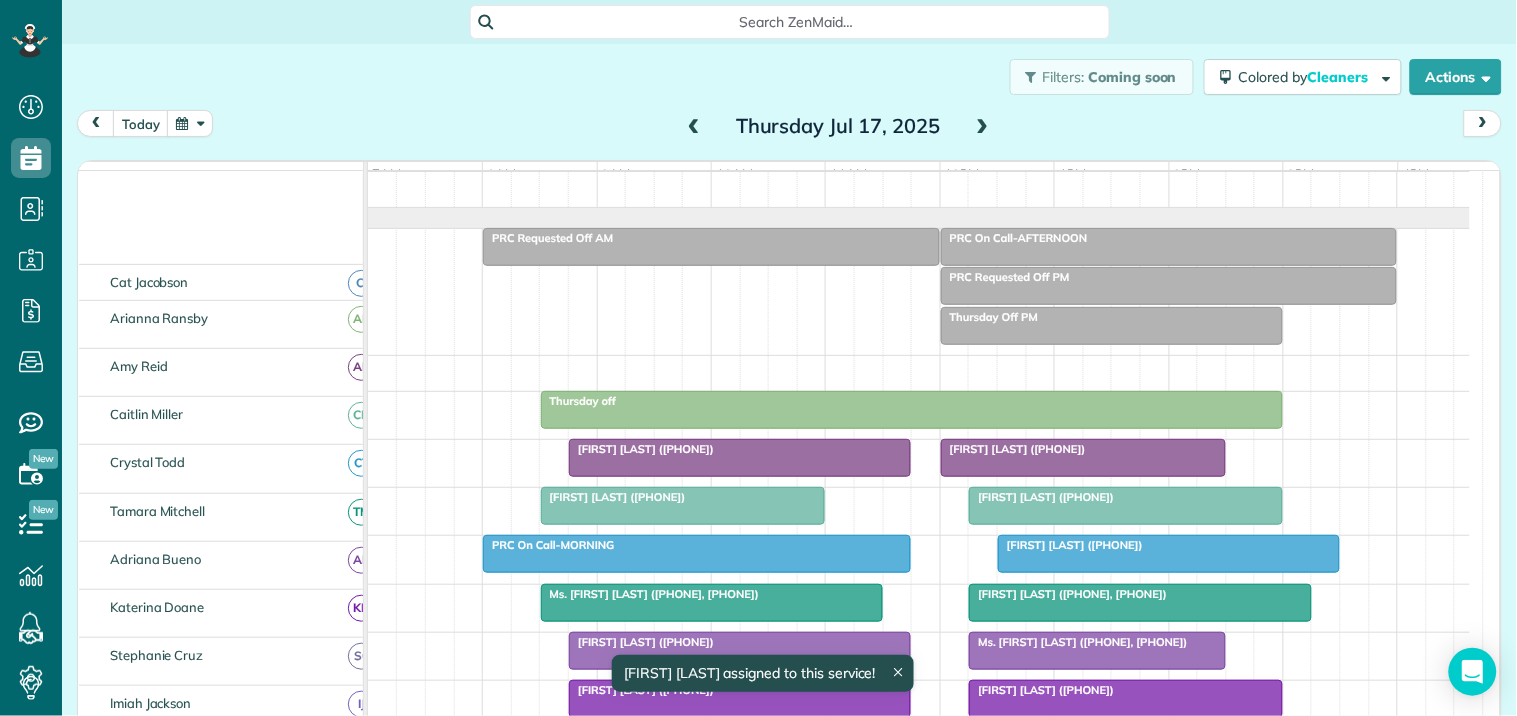 scroll, scrollTop: 20, scrollLeft: 0, axis: vertical 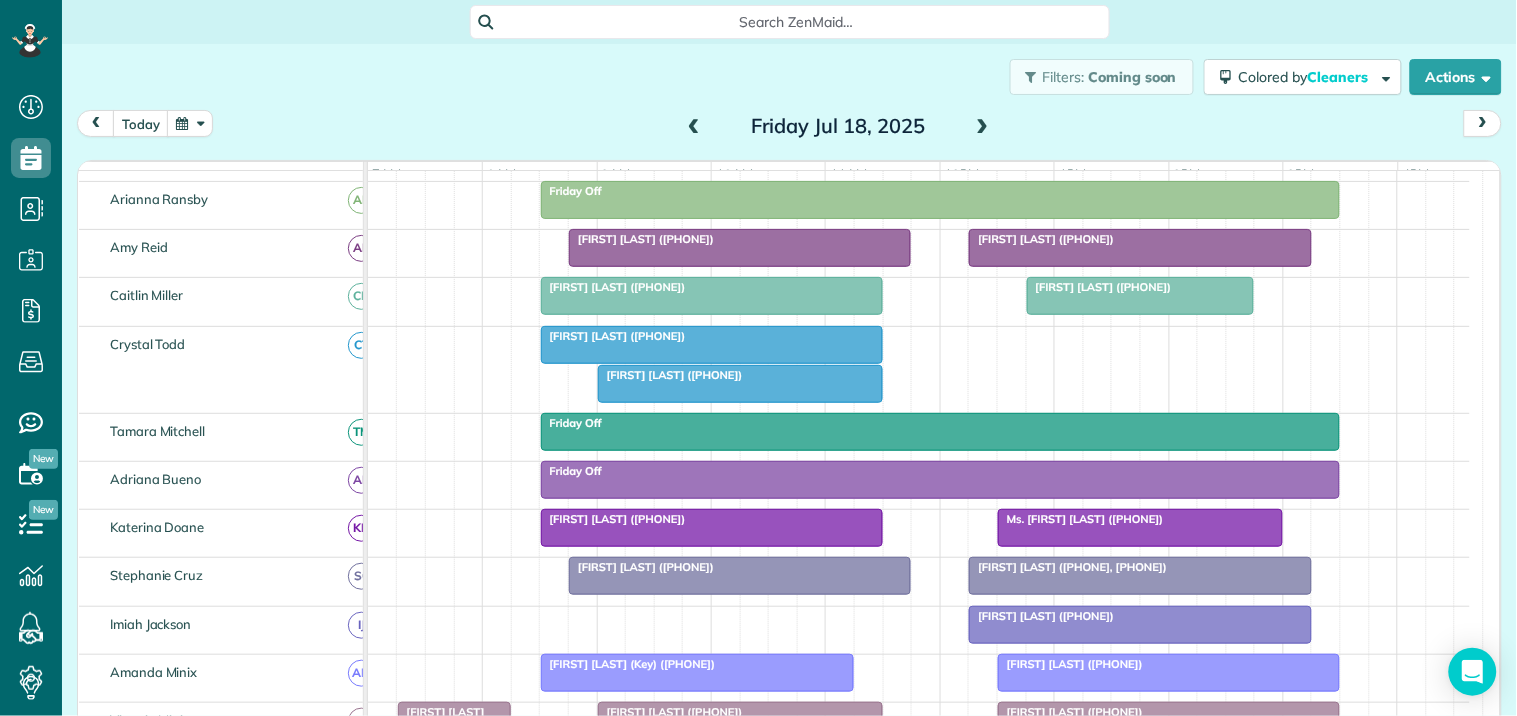 click at bounding box center (941, 480) 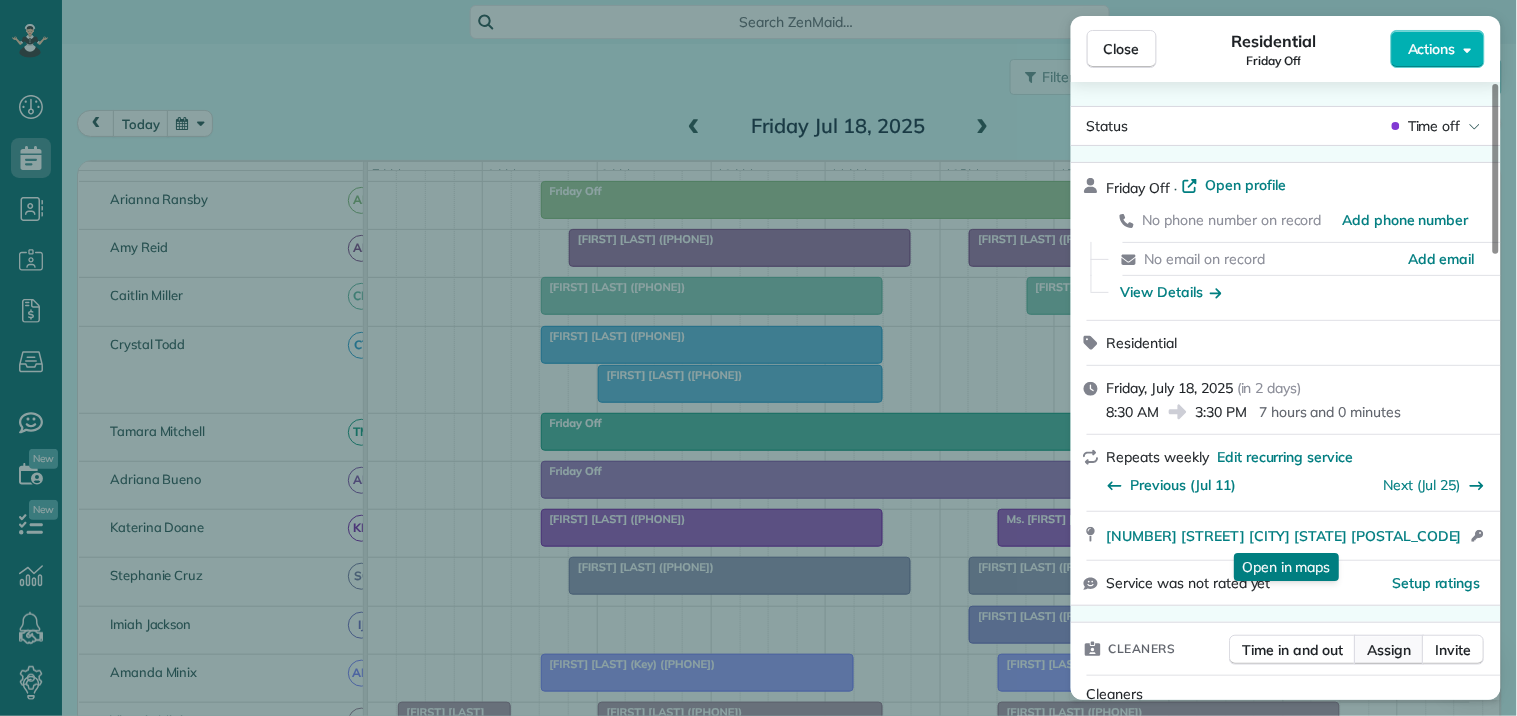 click on "Assign" at bounding box center (1390, 650) 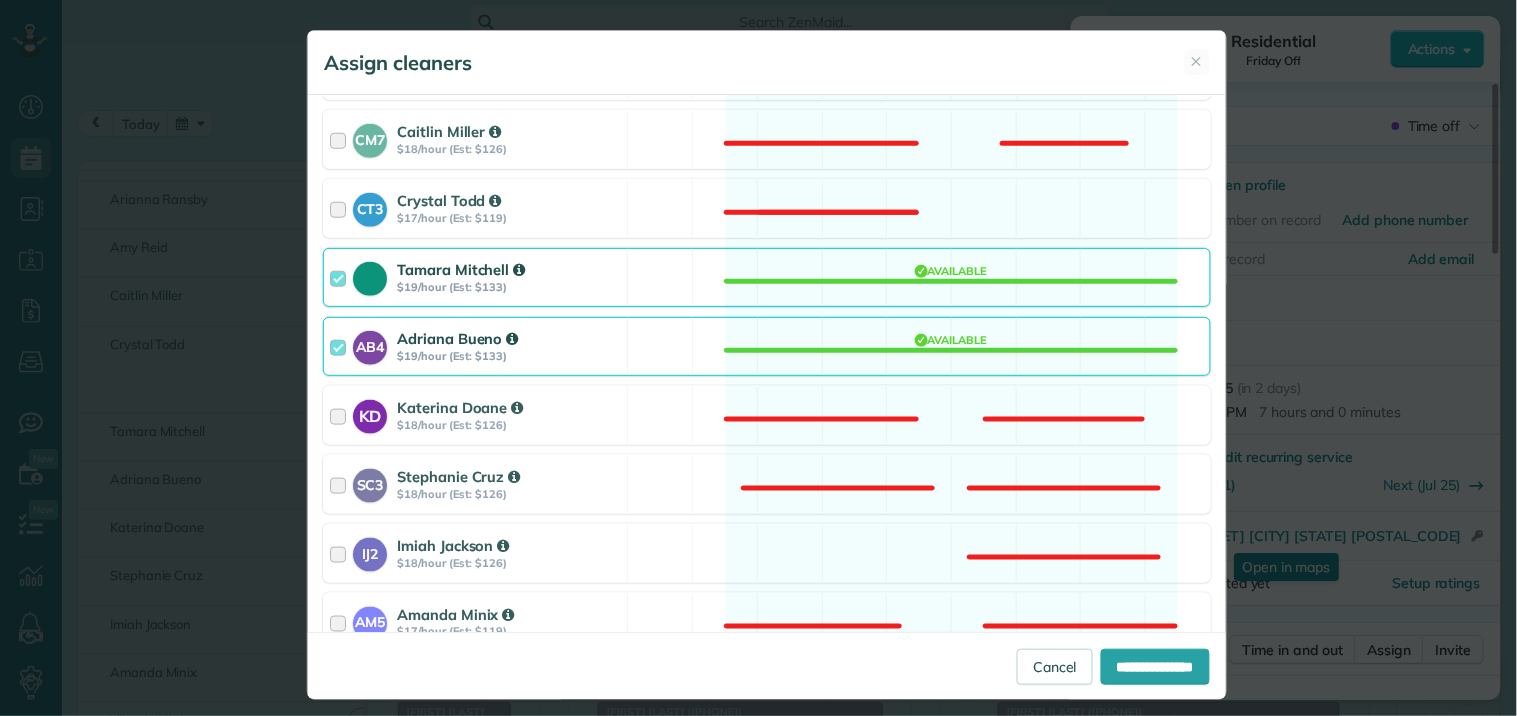 click on "AB4
[FIRST] [LAST]
$19/hour (Est: $133)
Available" at bounding box center (767, 346) 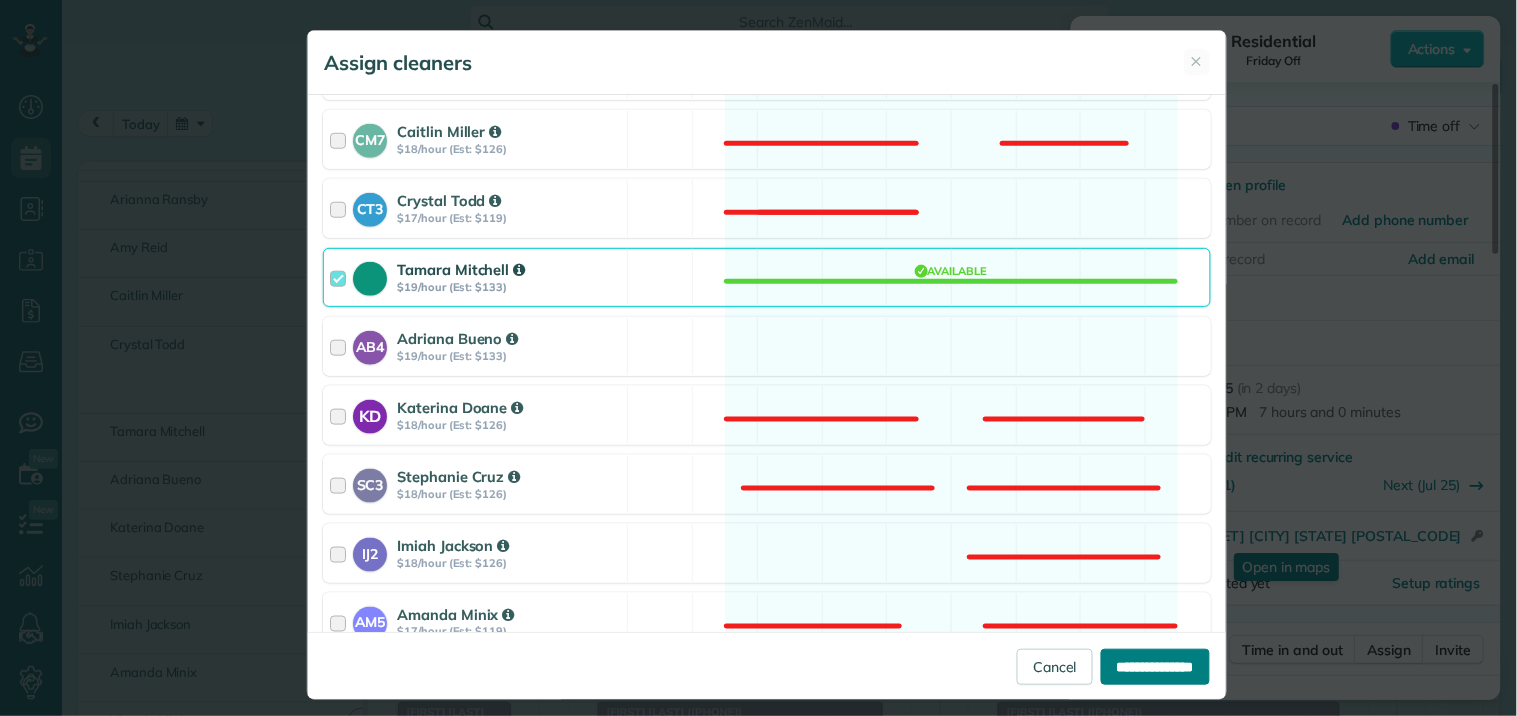 click on "**********" at bounding box center [1155, 667] 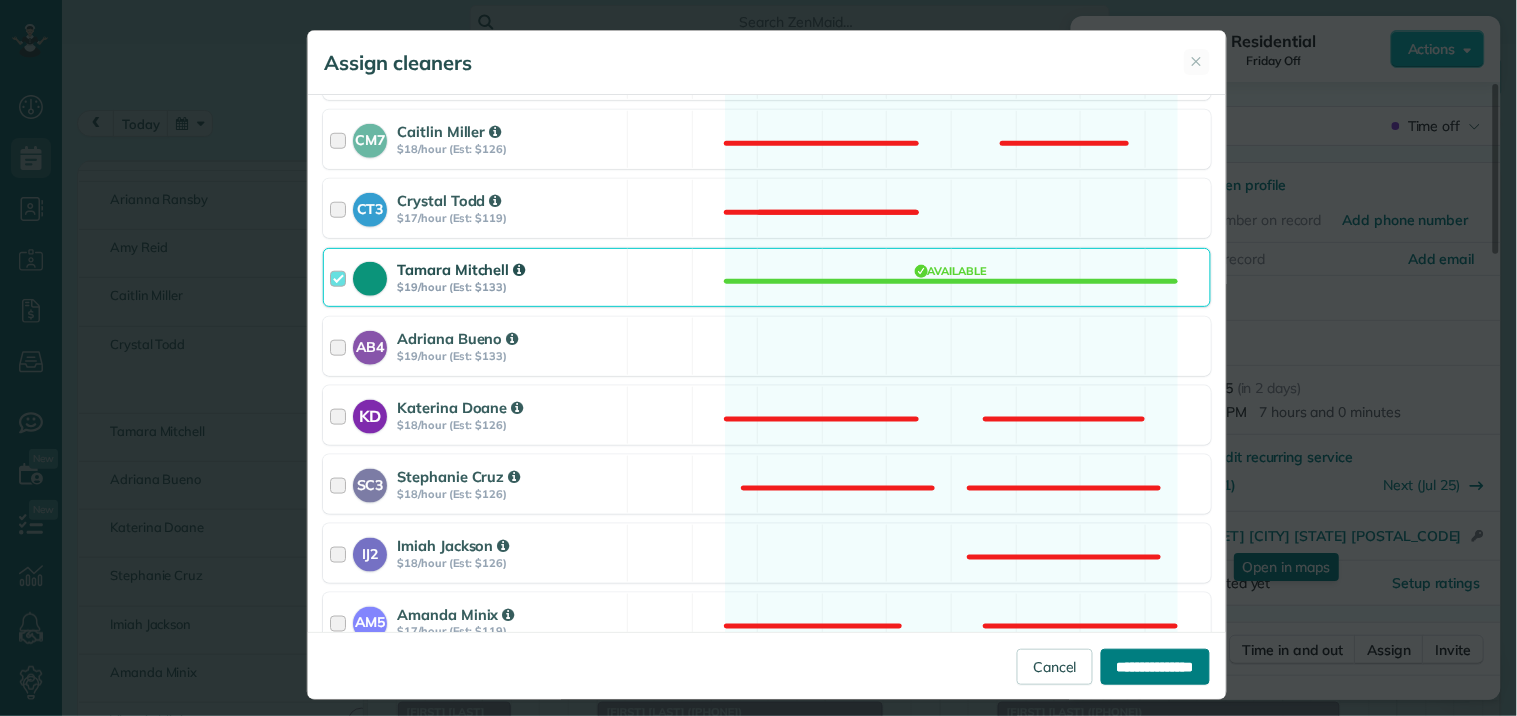 type on "**********" 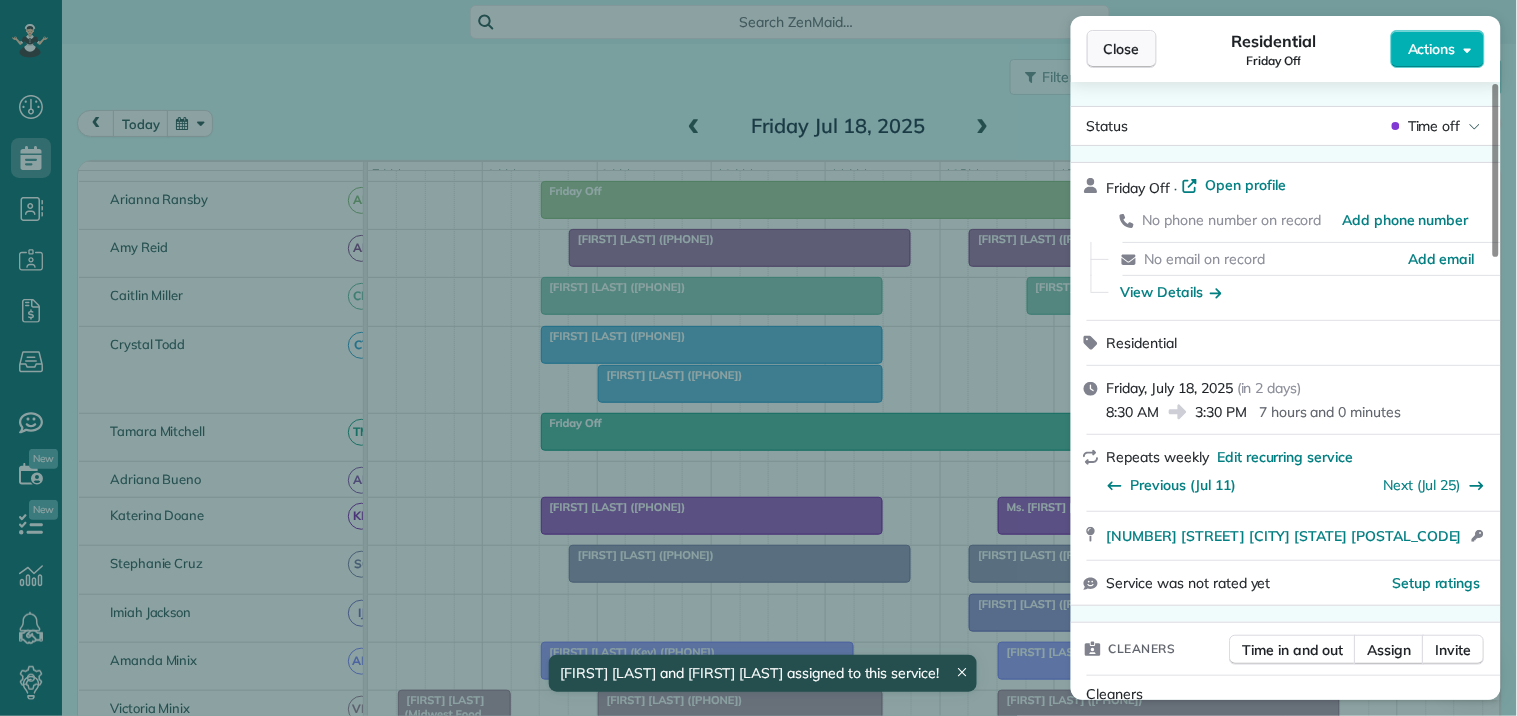 click on "Close" at bounding box center [1122, 49] 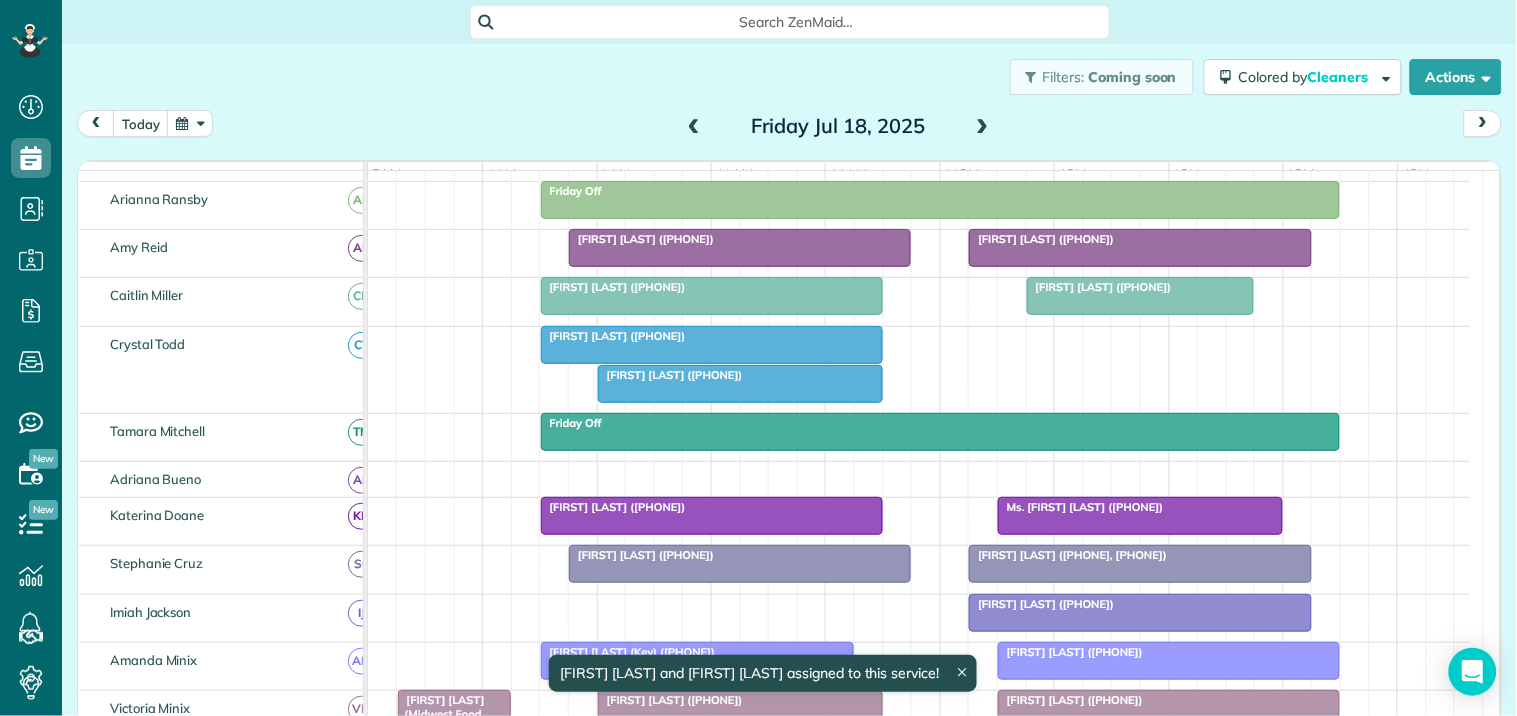 click at bounding box center [740, 384] 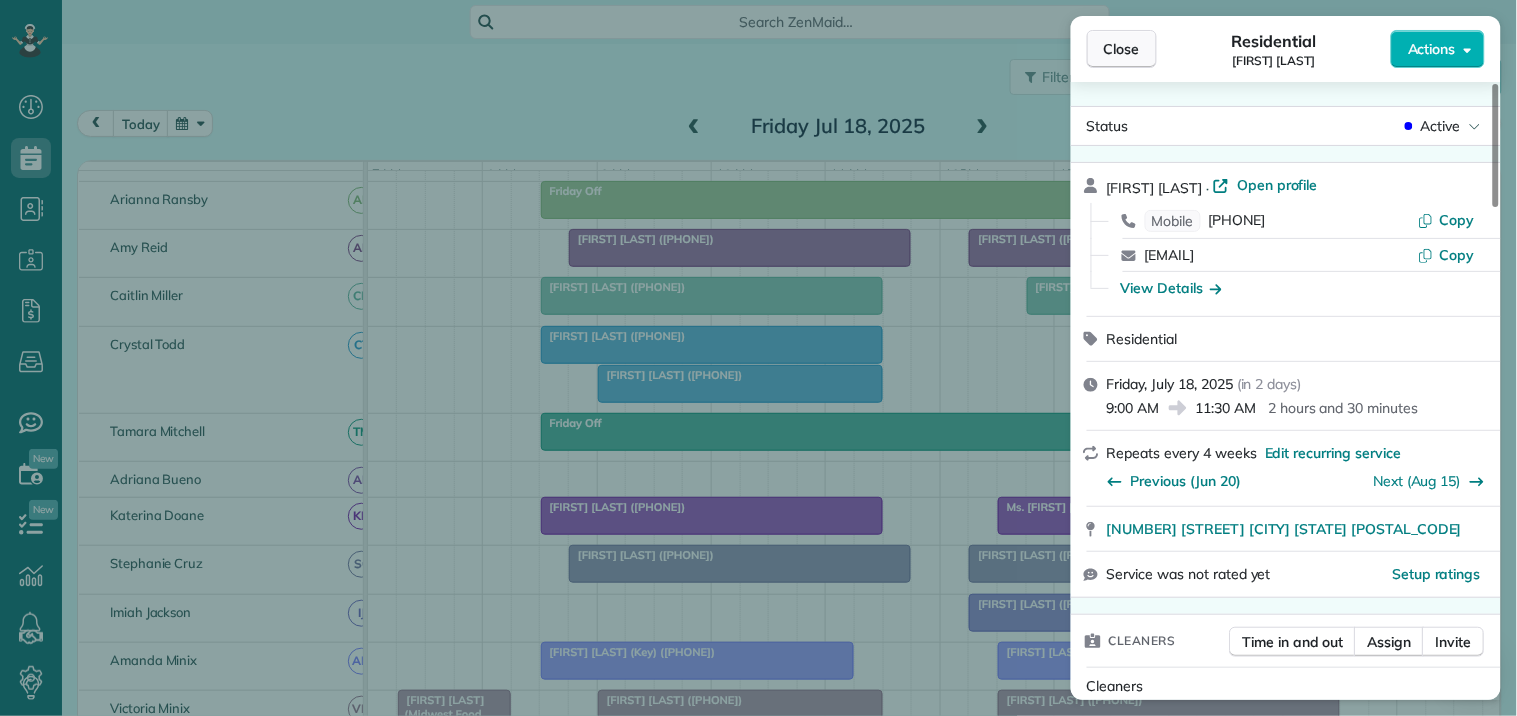 click on "Close" at bounding box center [1122, 49] 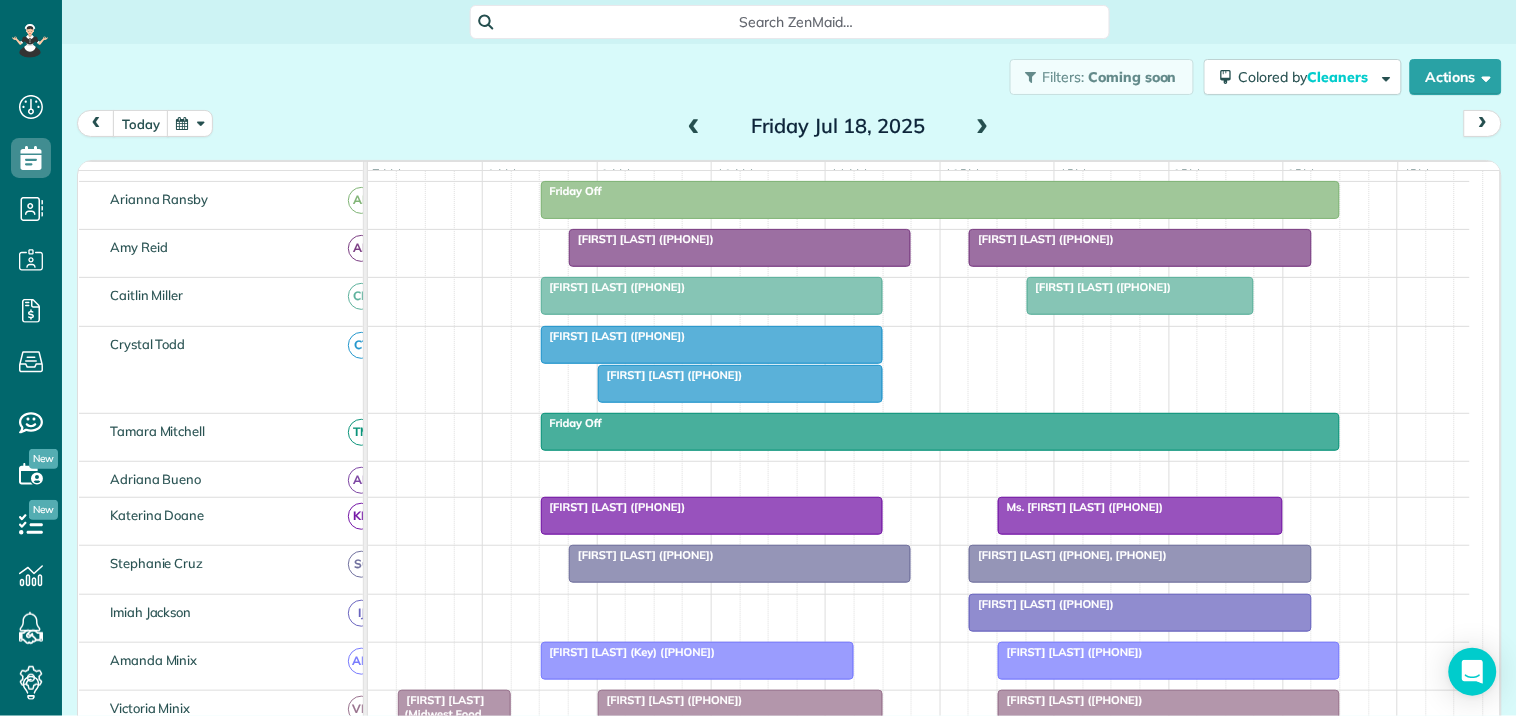 click at bounding box center [712, 345] 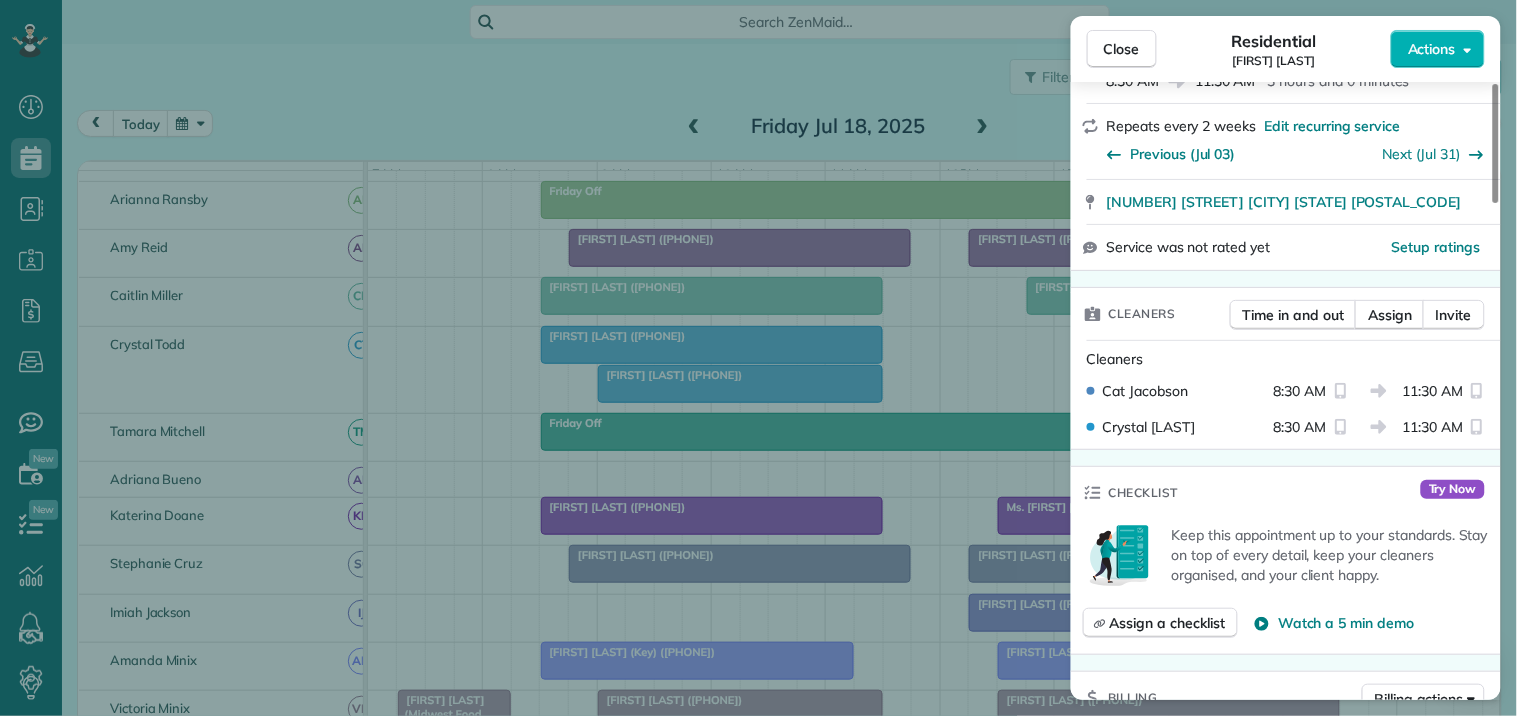 scroll, scrollTop: 333, scrollLeft: 0, axis: vertical 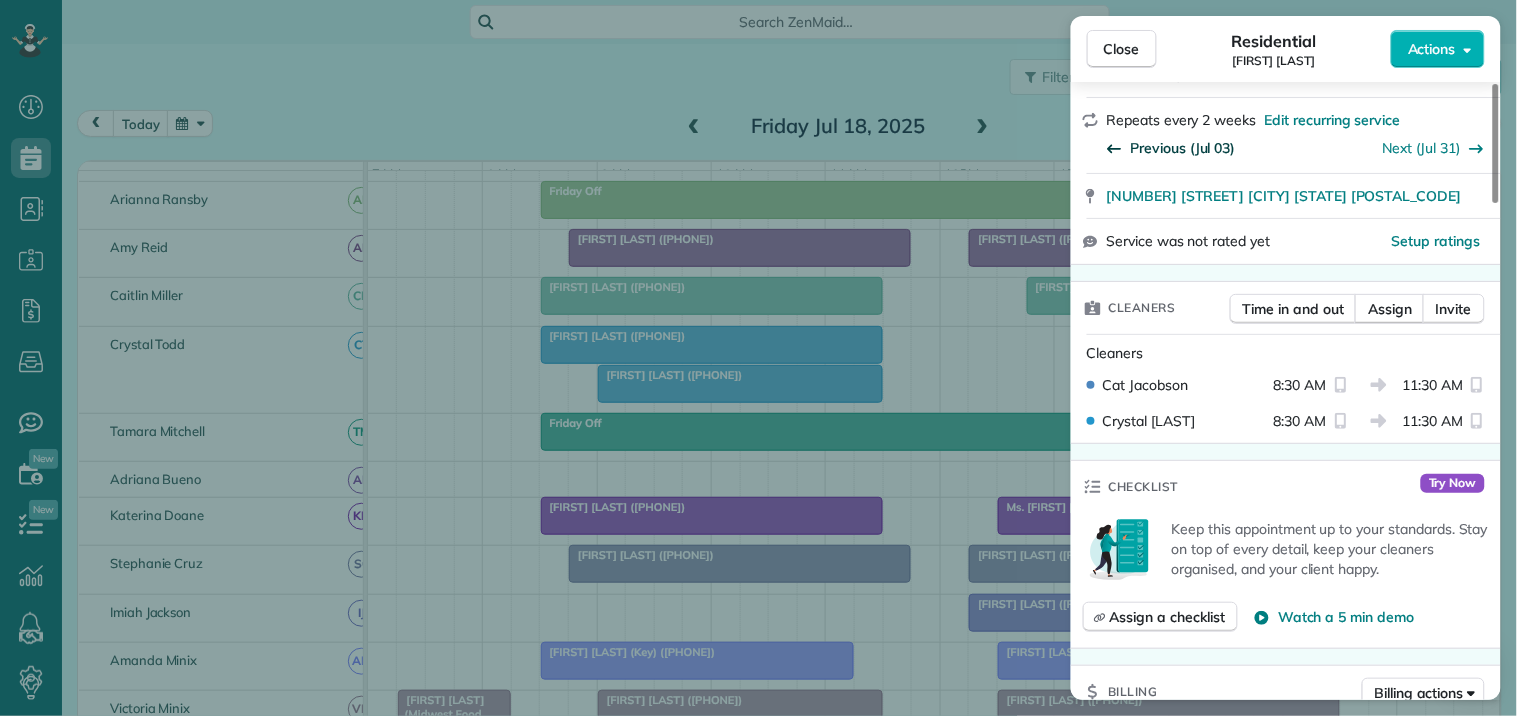 click on "Previous (Jul 03)" at bounding box center (1183, 148) 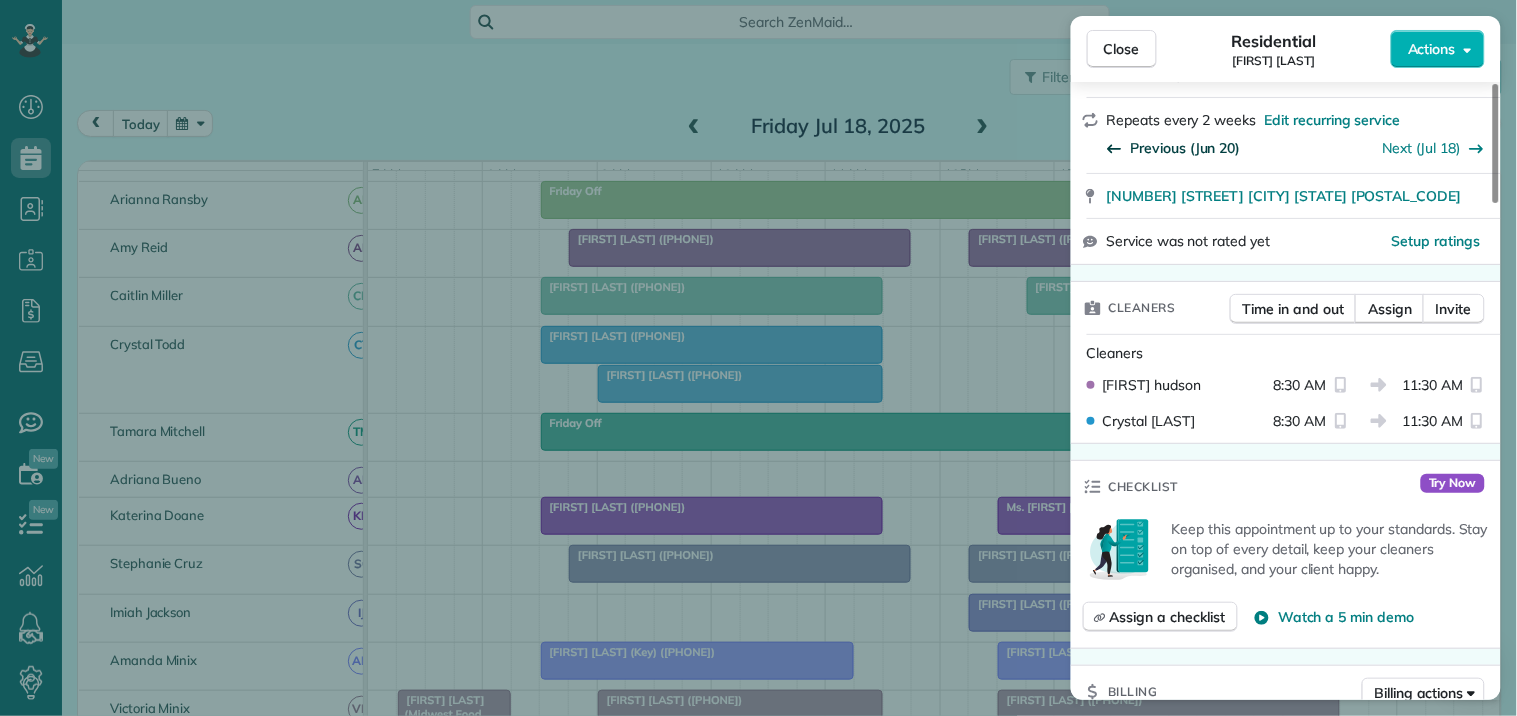 click on "Previous (Jun 20)" at bounding box center [1186, 148] 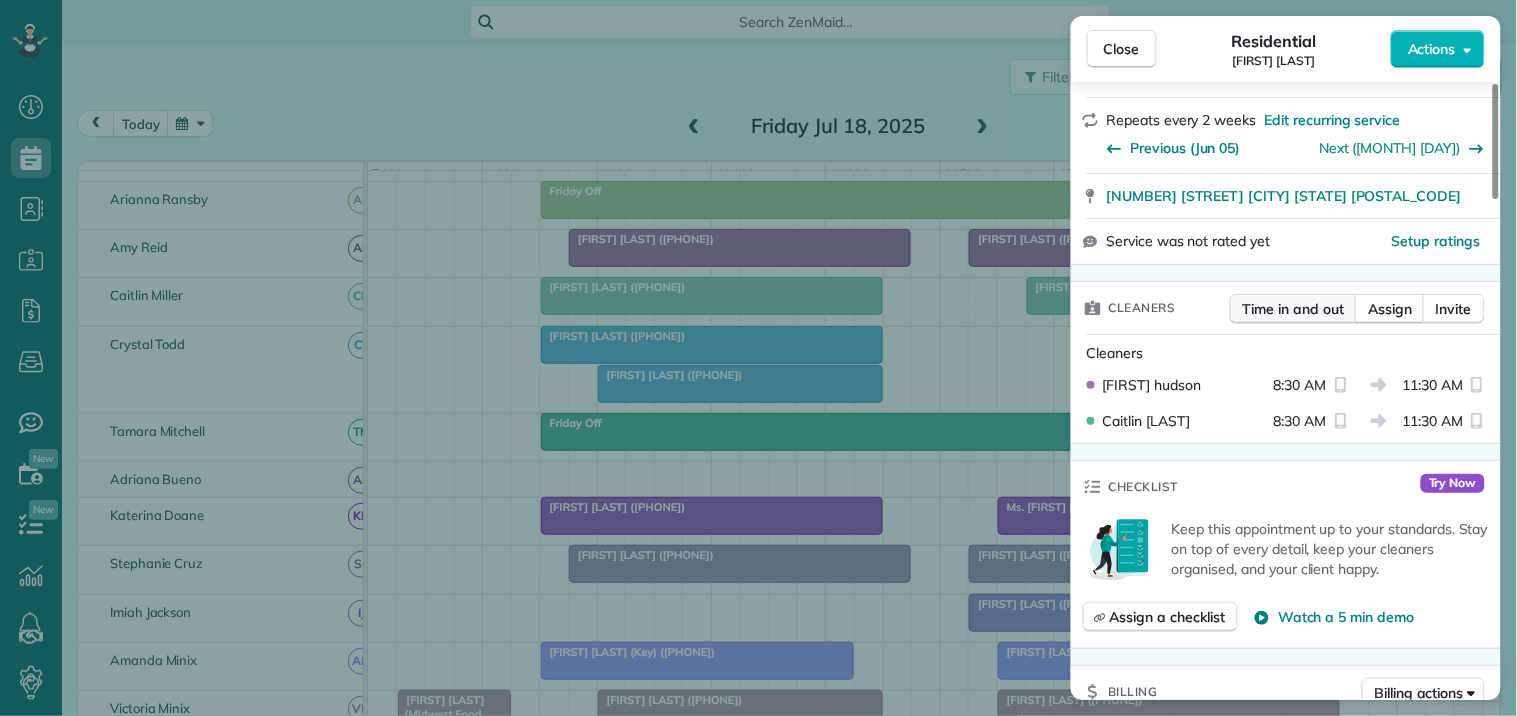scroll, scrollTop: 222, scrollLeft: 0, axis: vertical 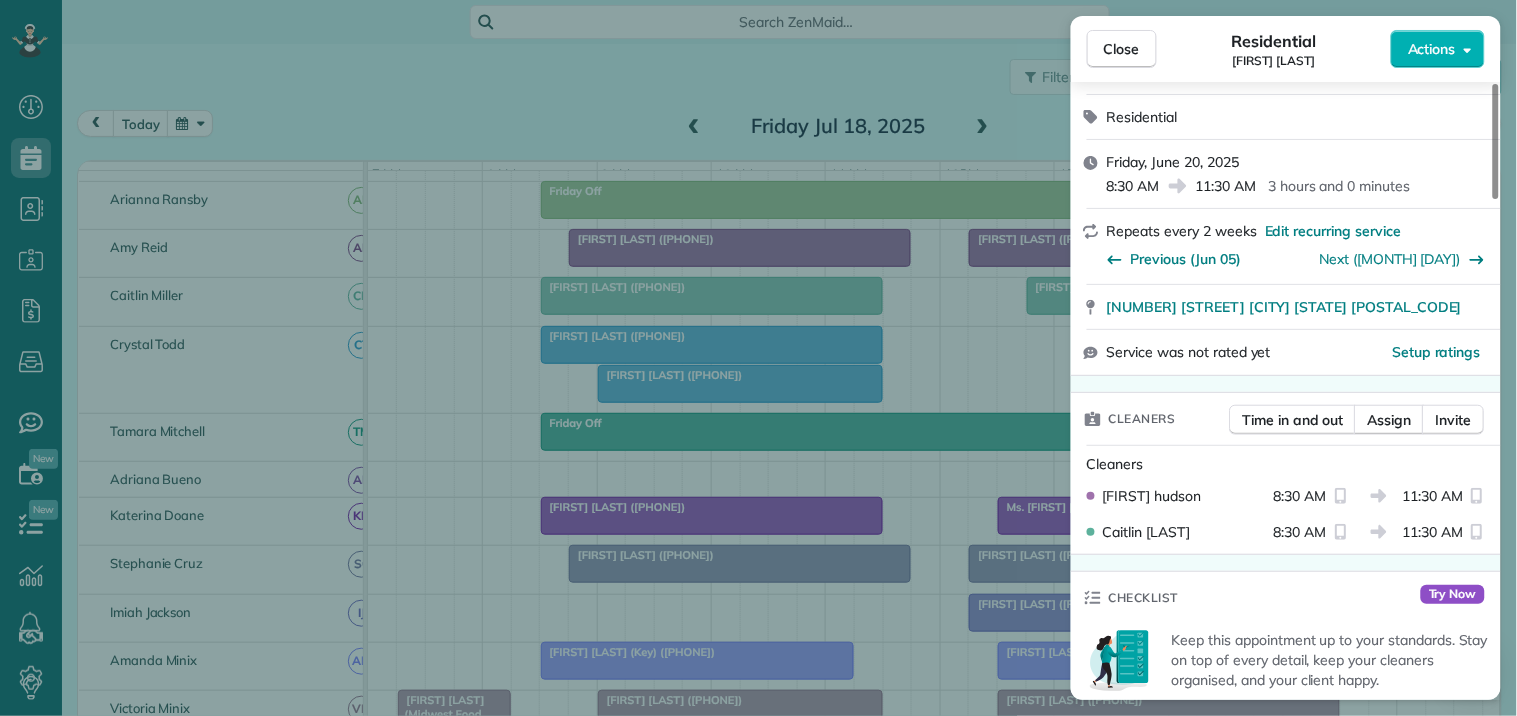 click on "Close" at bounding box center [1122, 49] 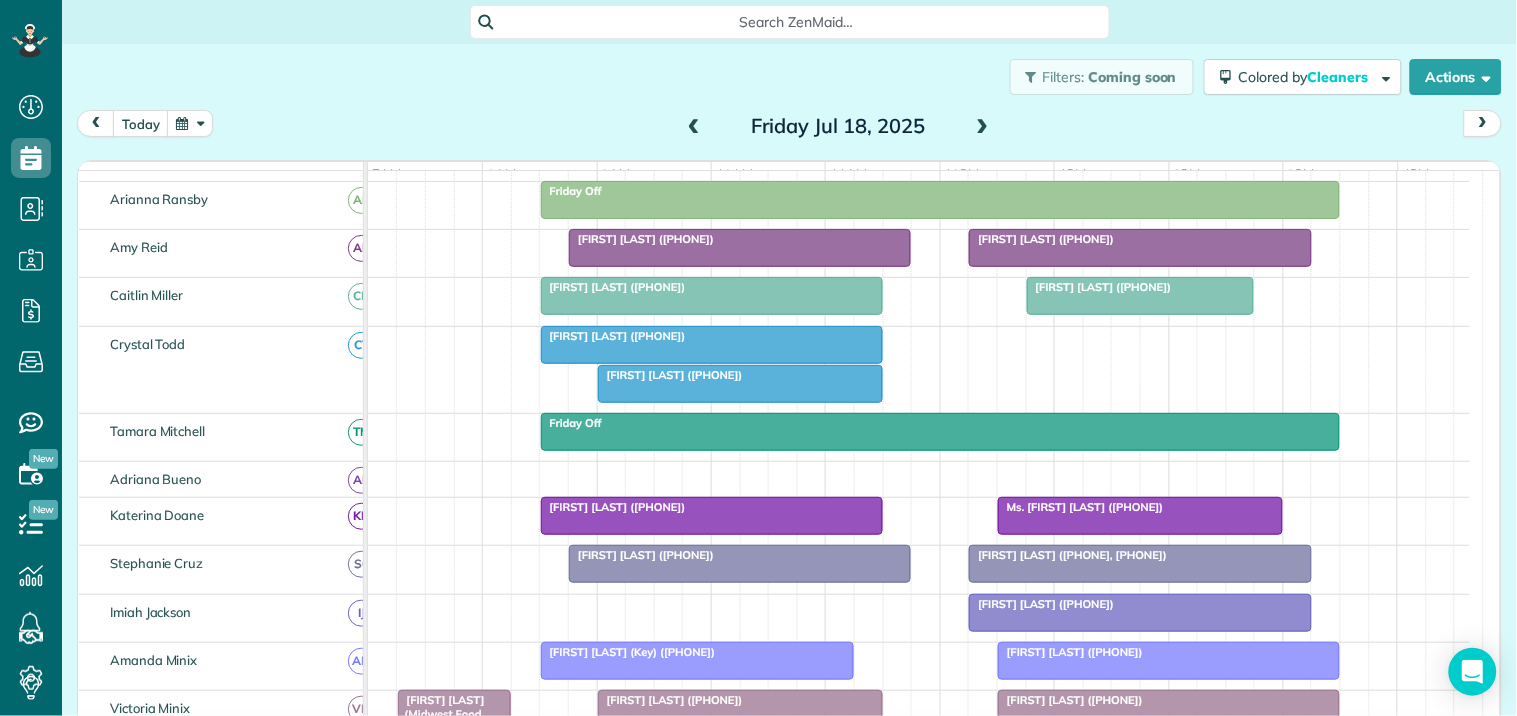 click at bounding box center [740, 384] 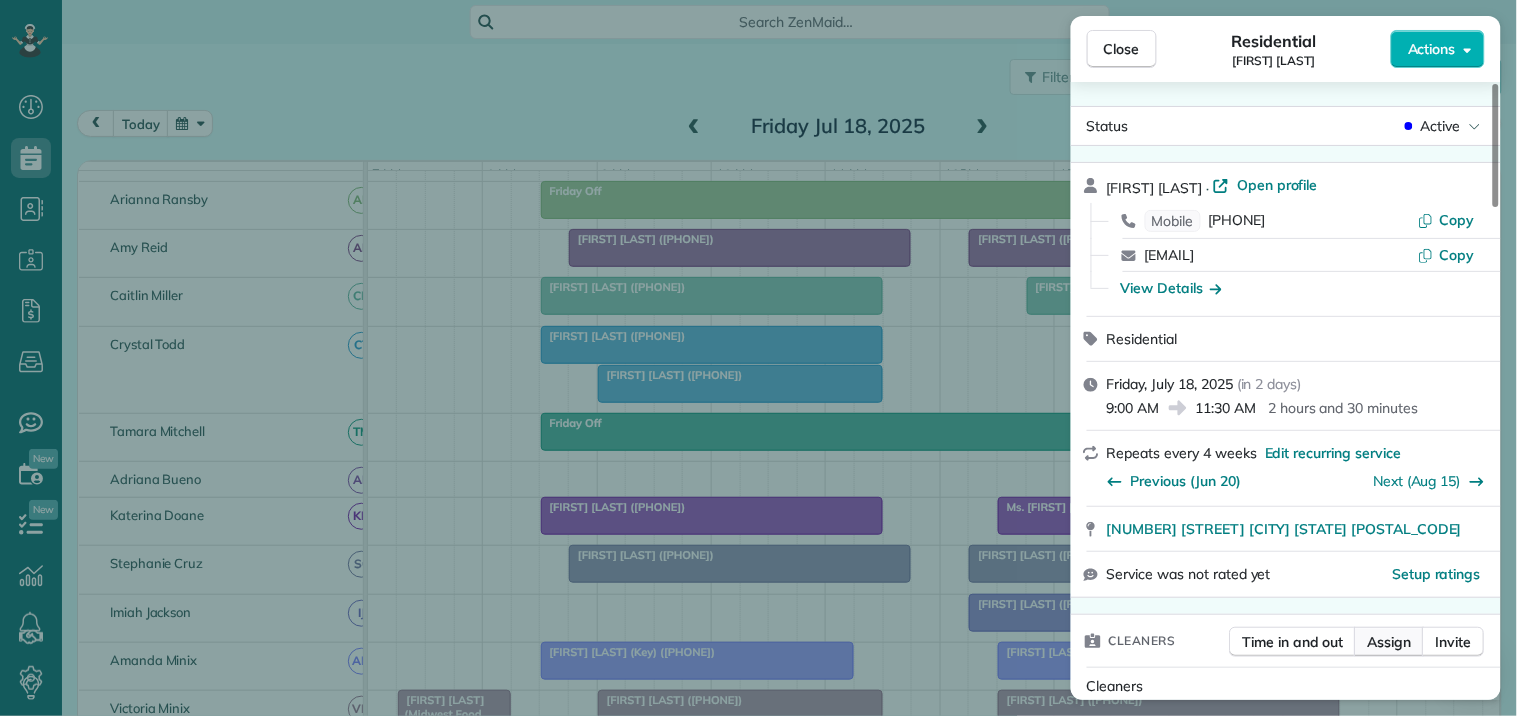 click on "Assign" at bounding box center [1390, 642] 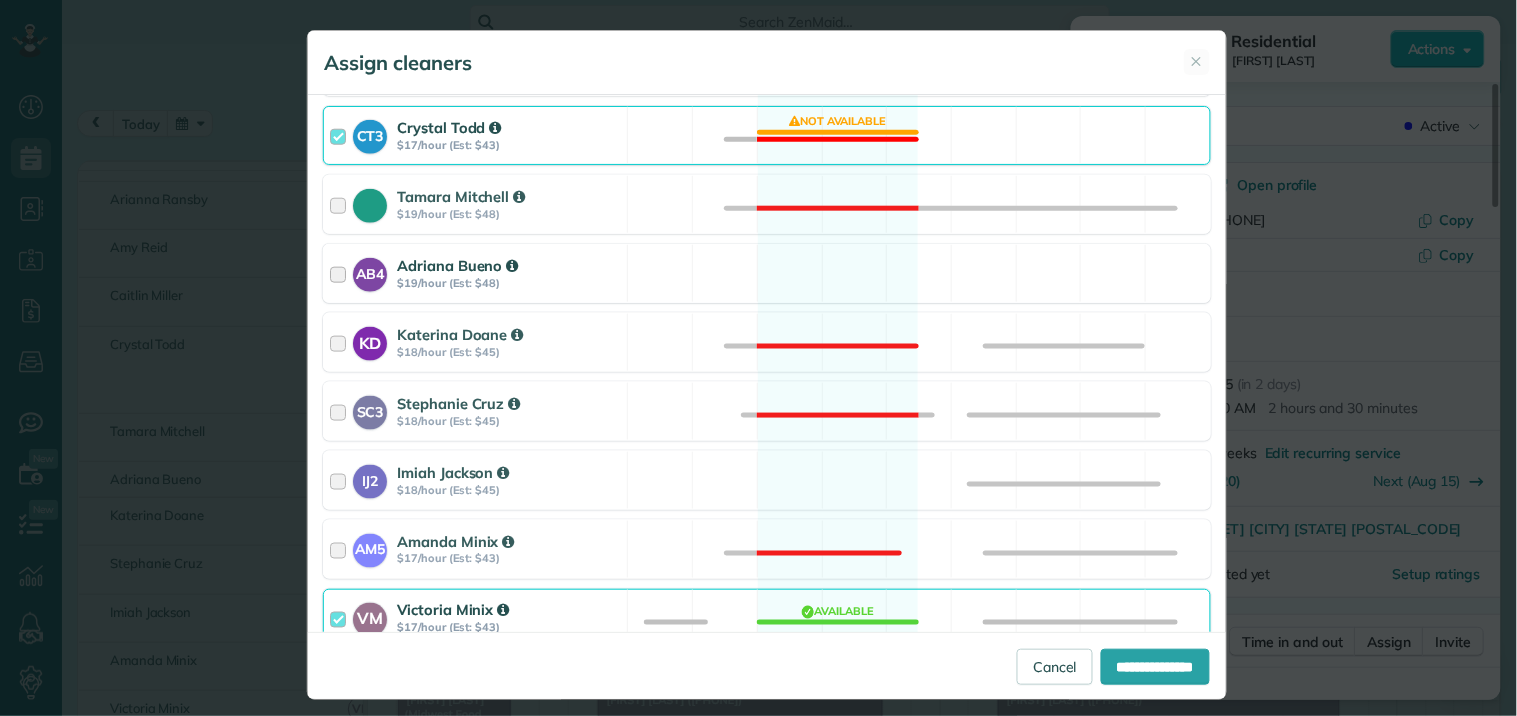 scroll, scrollTop: 555, scrollLeft: 0, axis: vertical 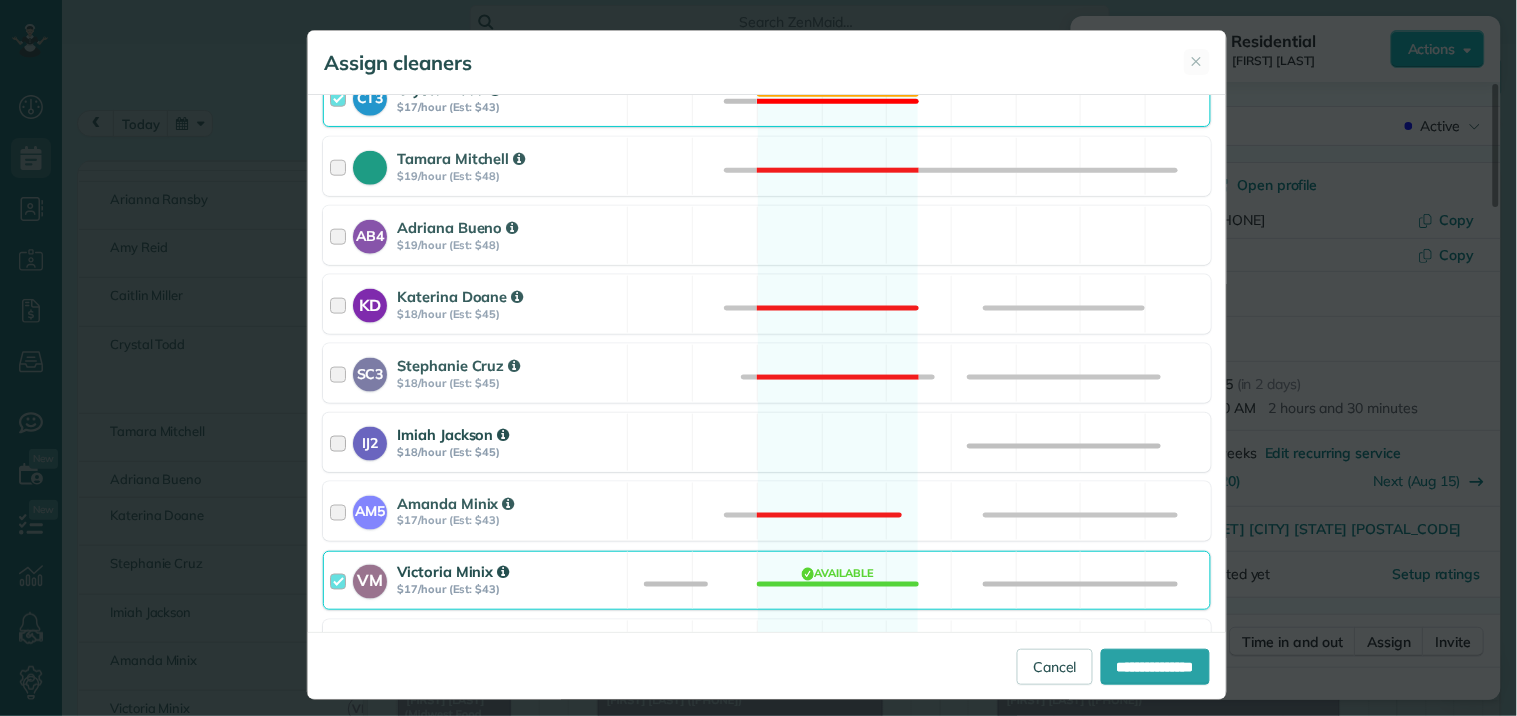 click on "IJ2
[FIRST] [LAST]
$18/hour (Est: $45)
Available" at bounding box center (767, 442) 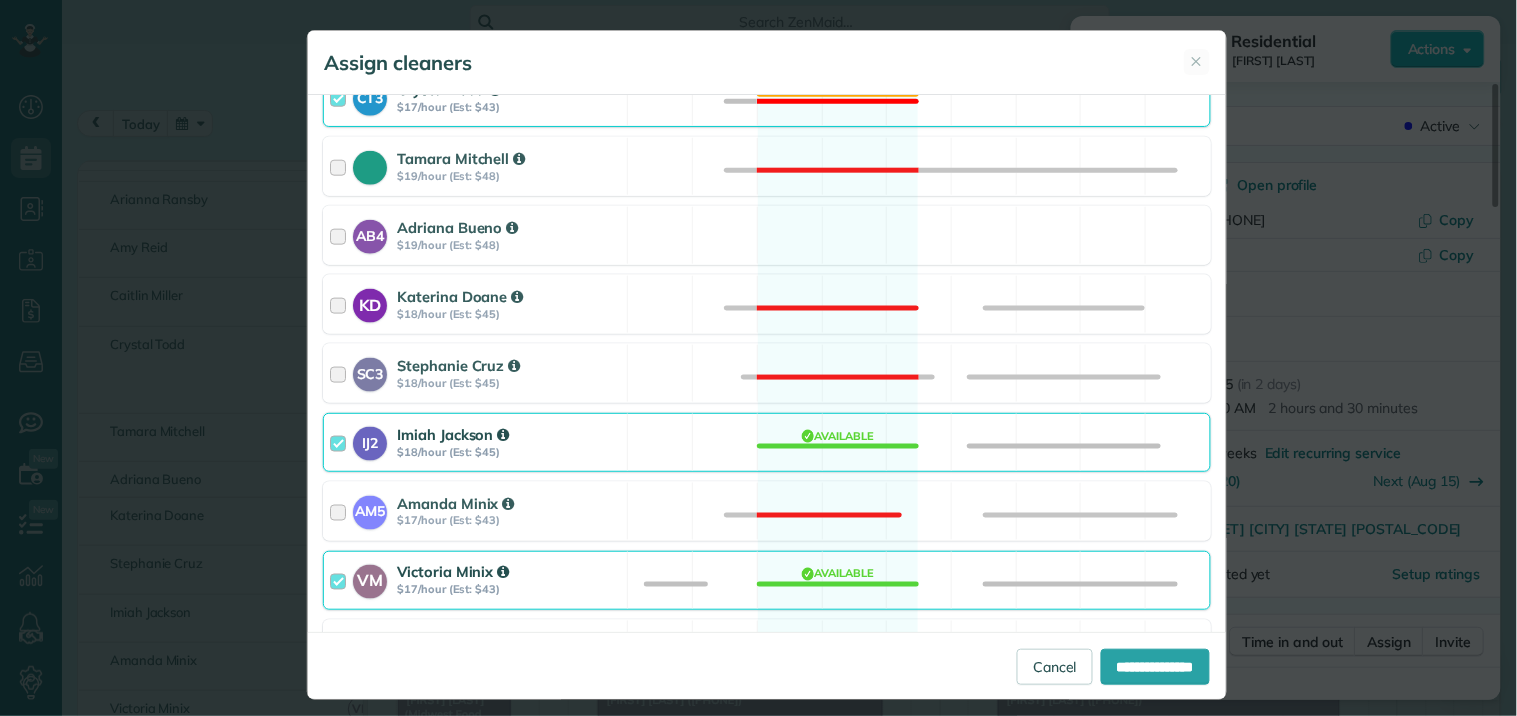 scroll, scrollTop: 444, scrollLeft: 0, axis: vertical 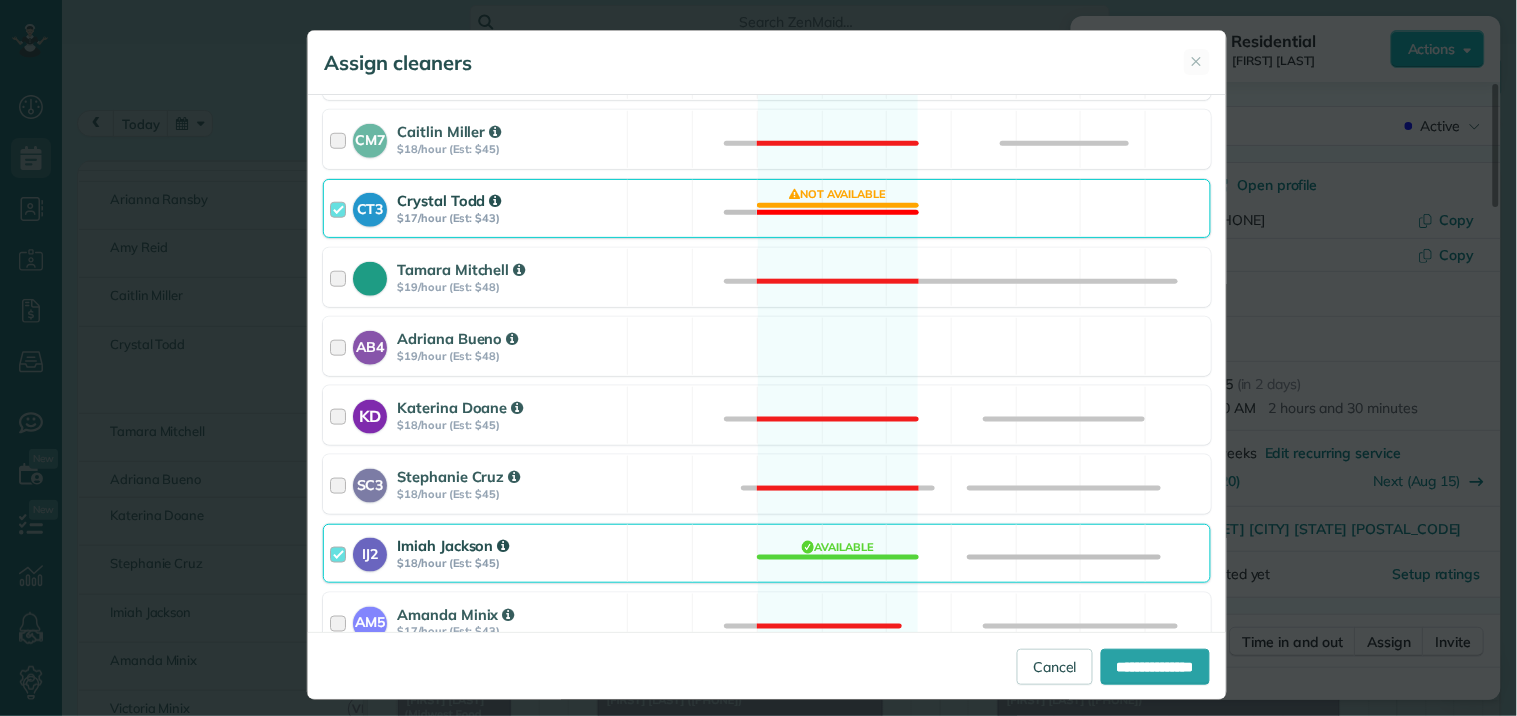 click on "CT3
[FIRST] [LAST]
$17/hour (Est: $43)
Not available" at bounding box center (767, 208) 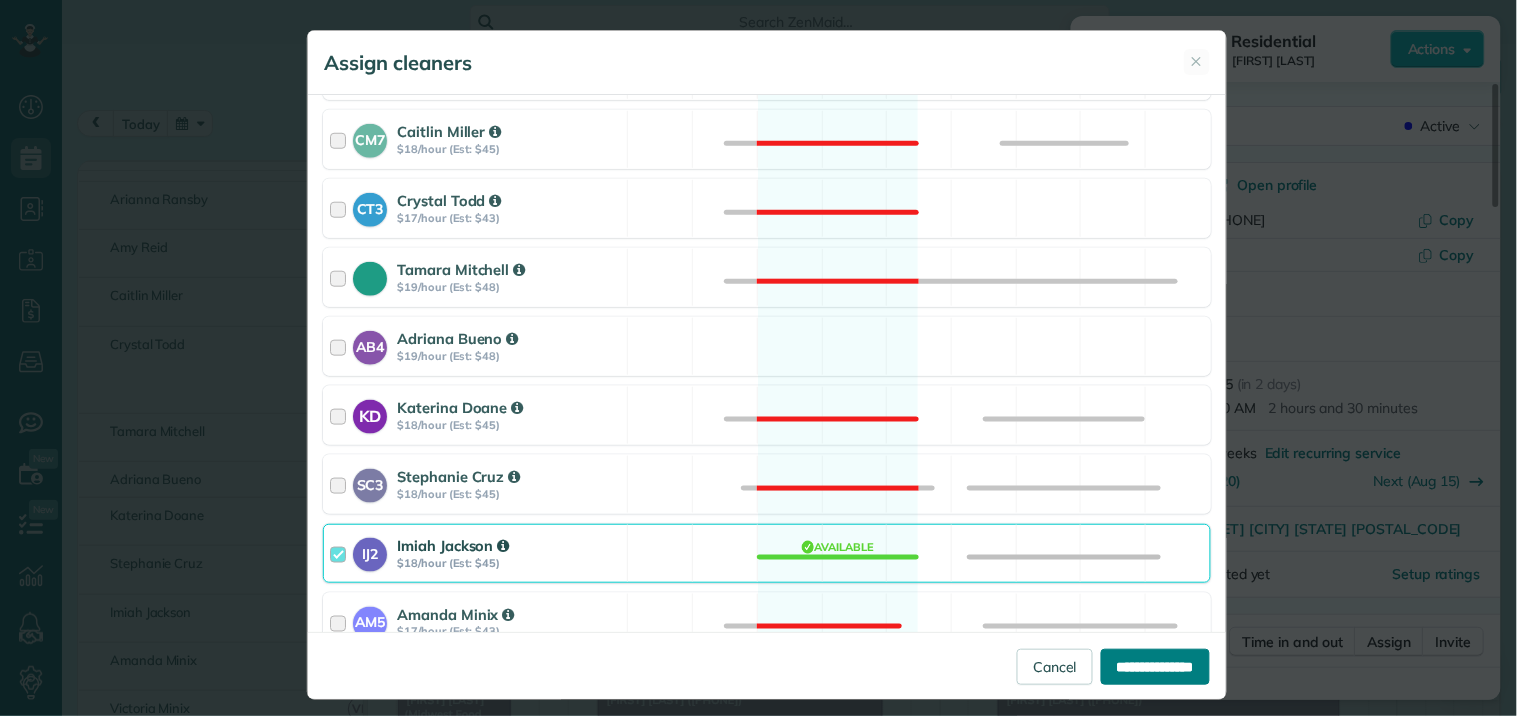 click on "**********" at bounding box center [1155, 667] 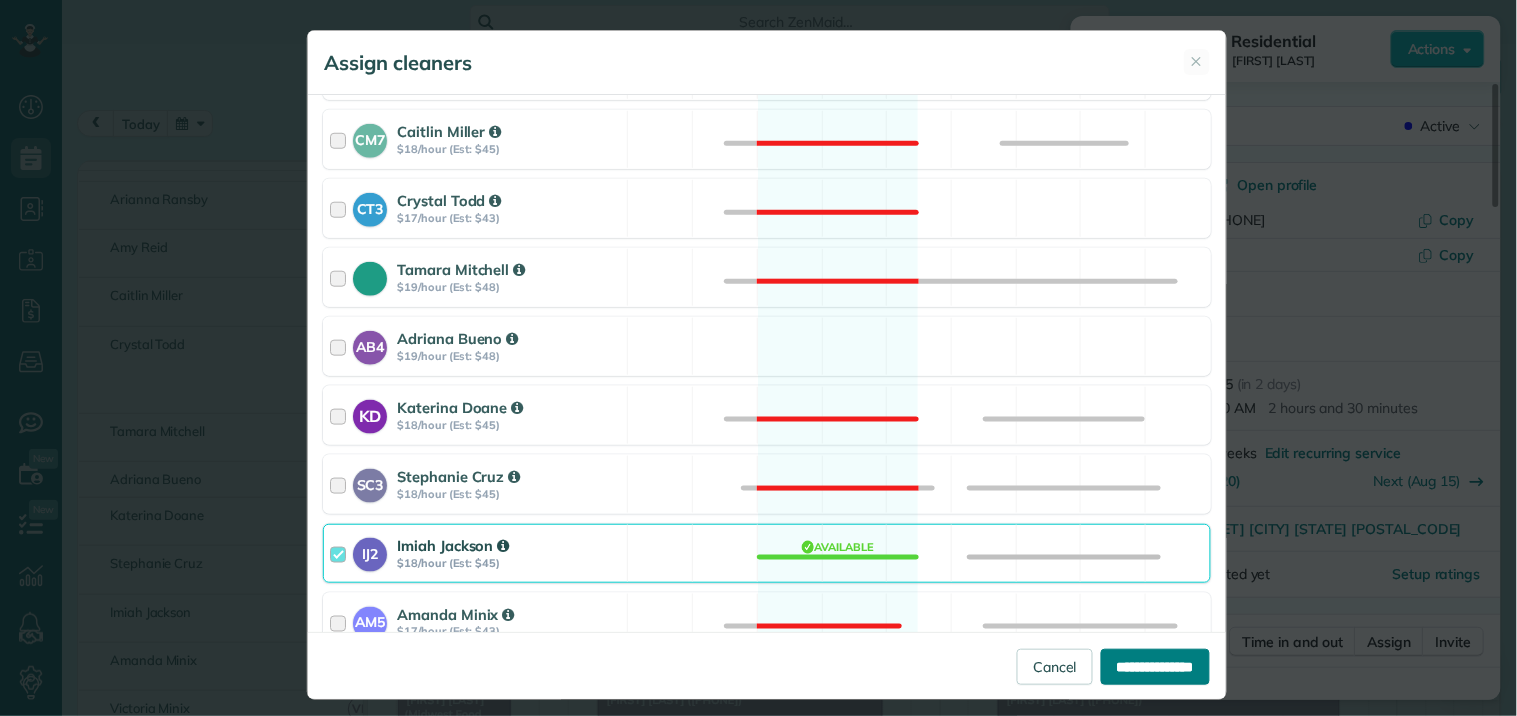type on "**********" 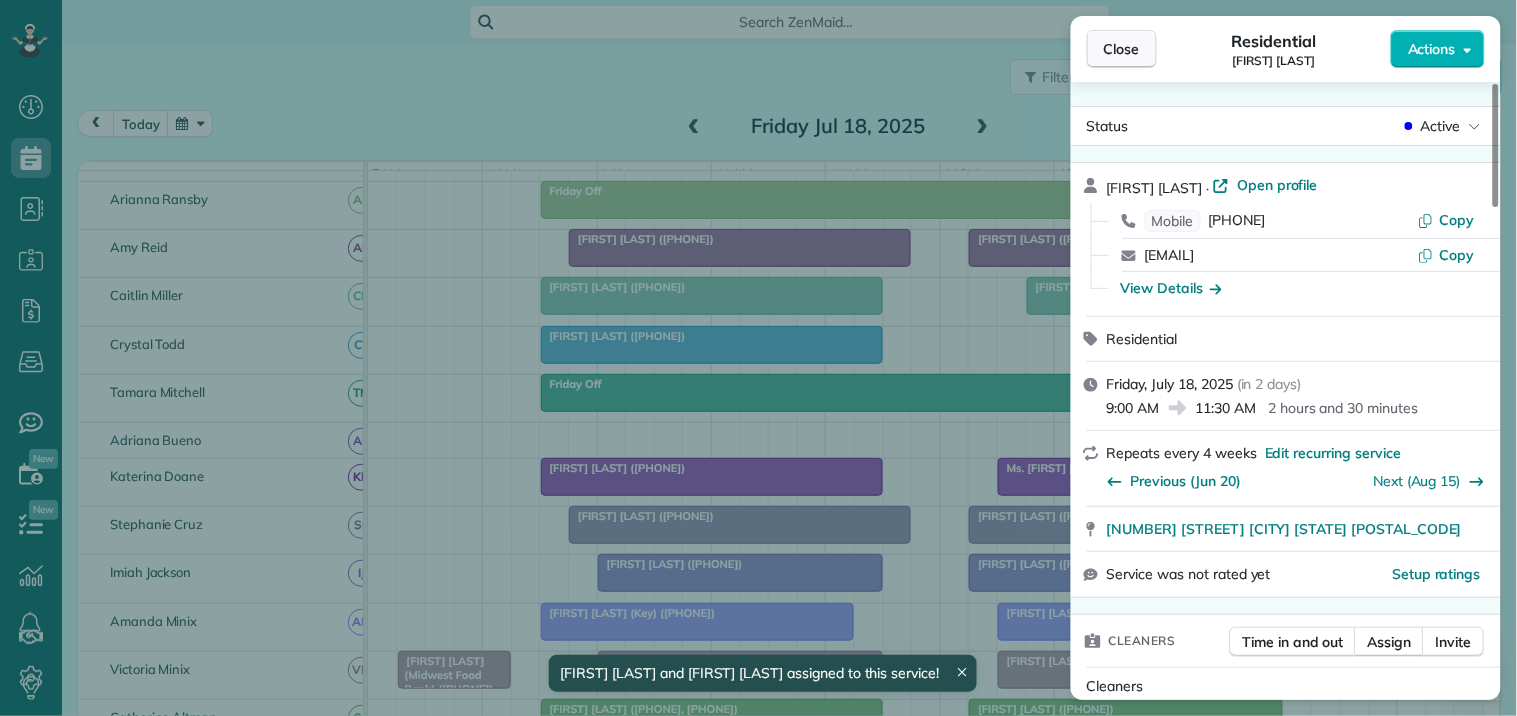 click on "Close" at bounding box center (1122, 49) 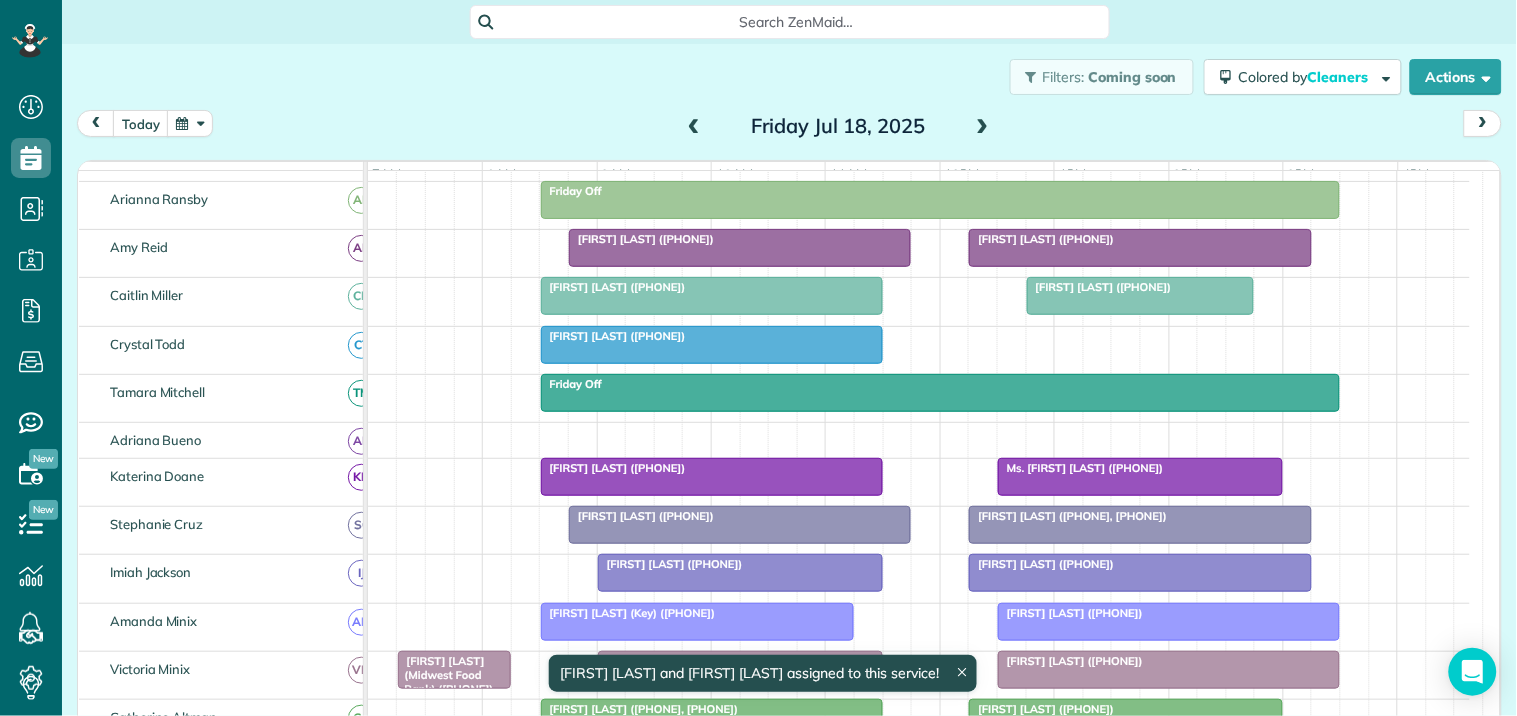scroll, scrollTop: 174, scrollLeft: 0, axis: vertical 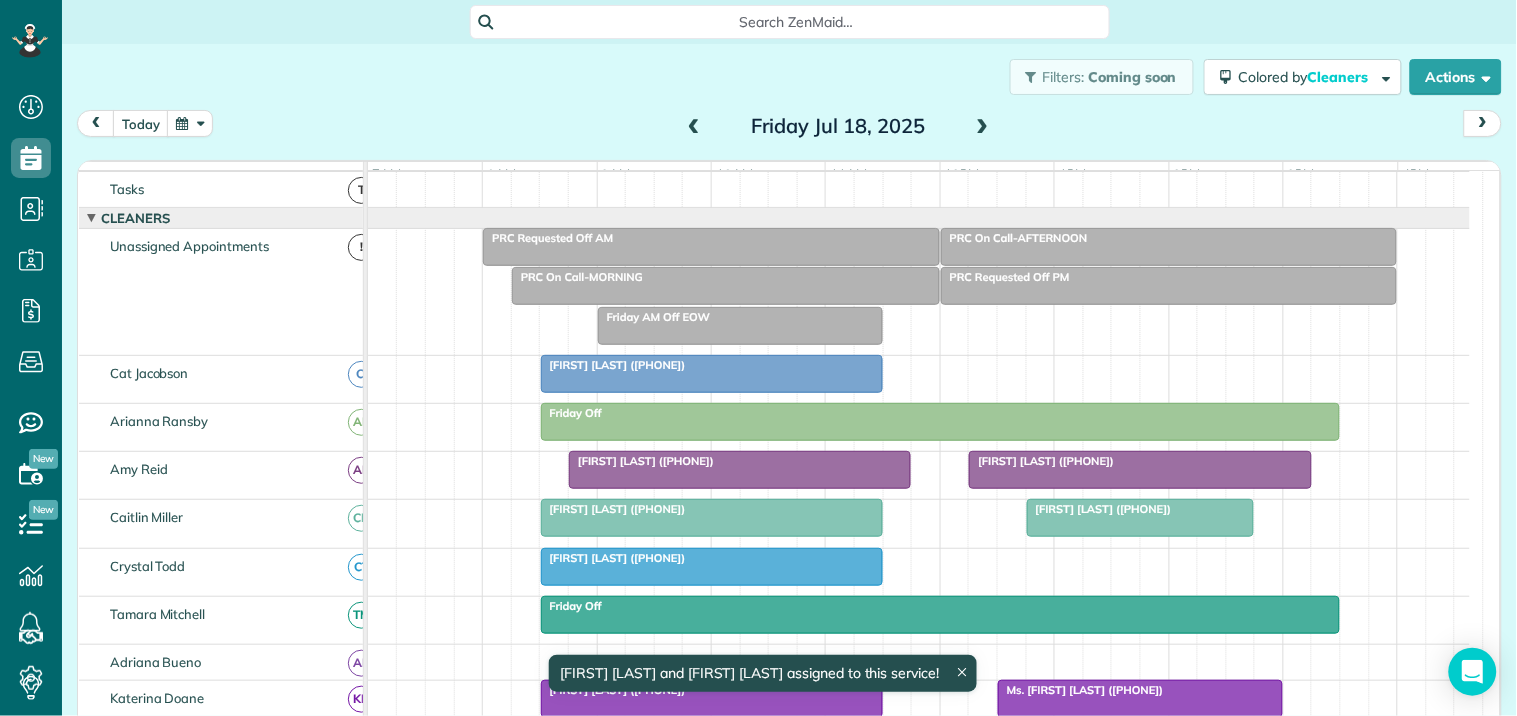 click at bounding box center [712, 374] 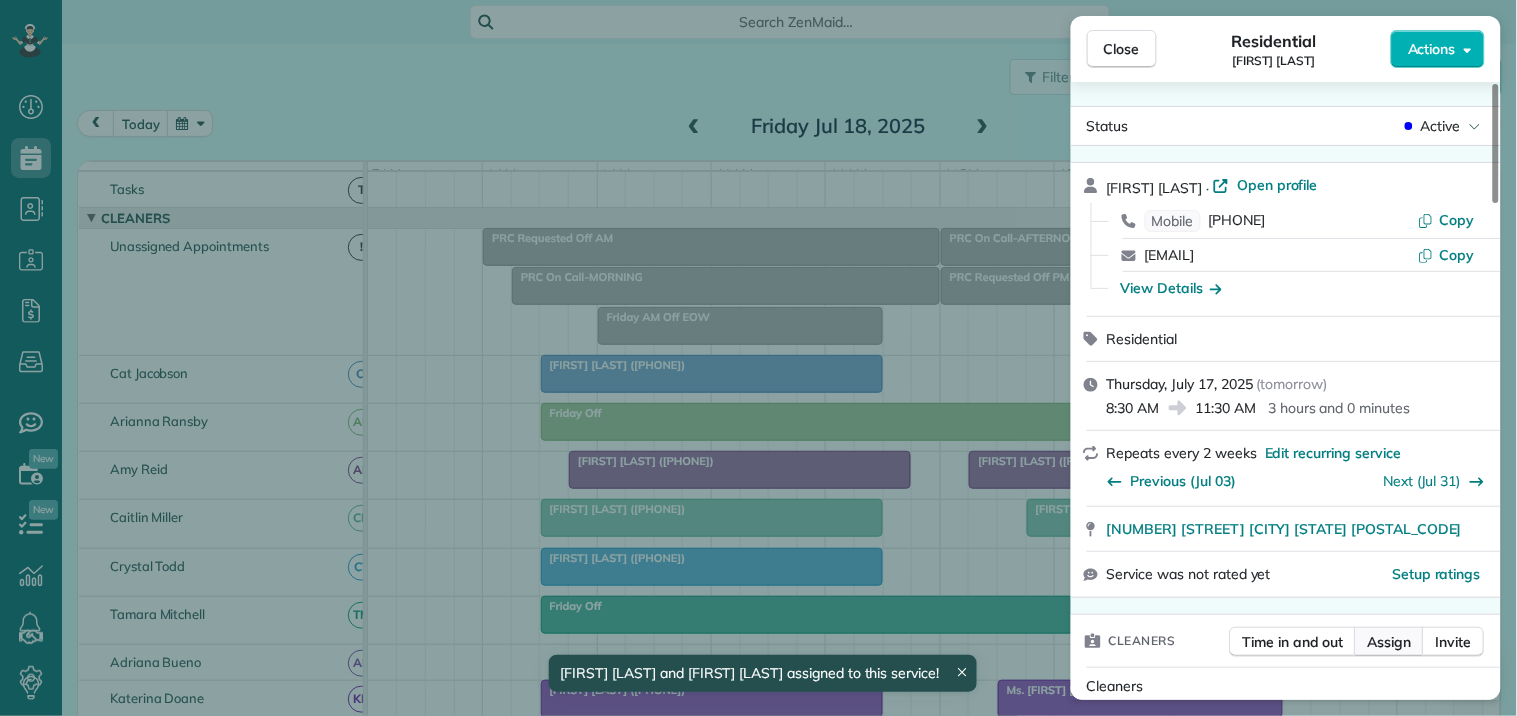 click on "Assign" at bounding box center [1390, 642] 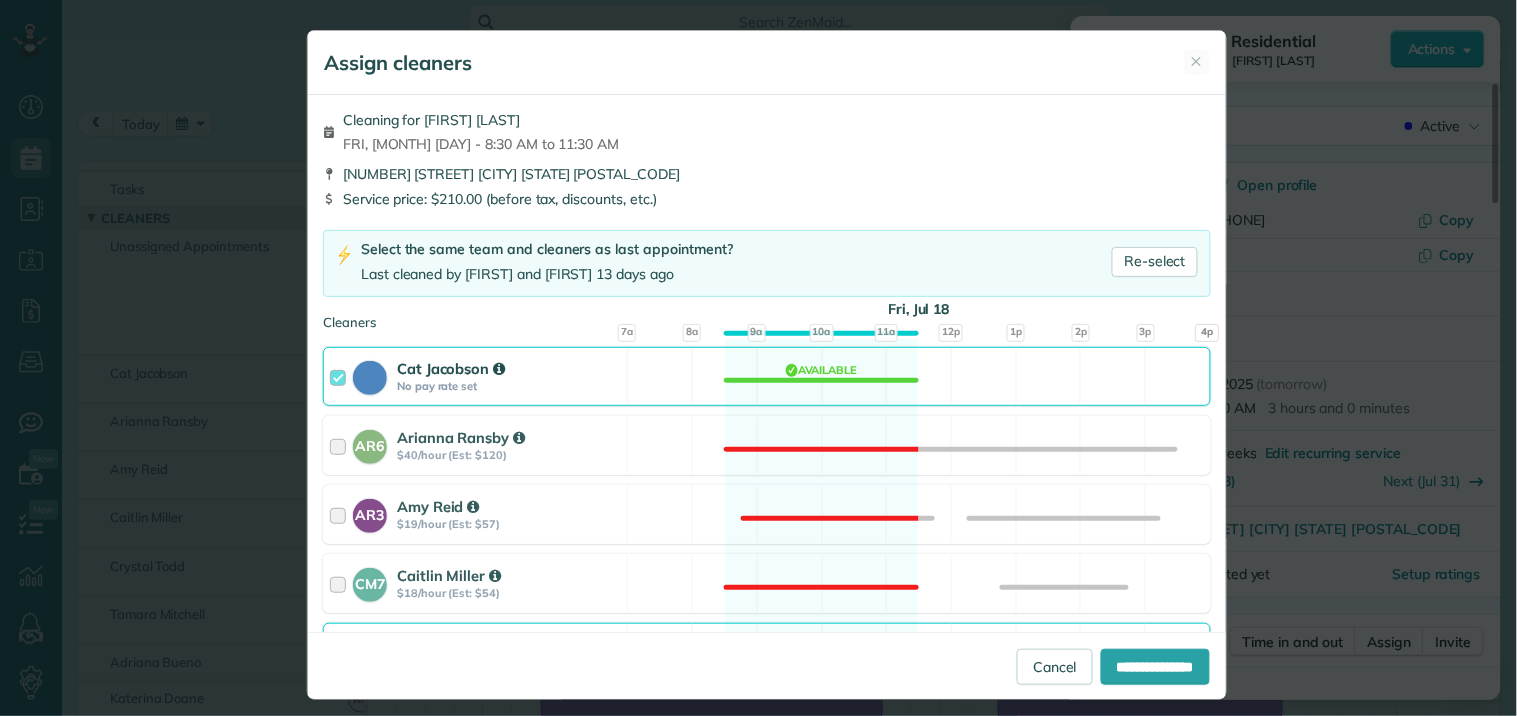 click on "[FIRST] [LAST]
No pay rate set
Available" at bounding box center [767, 376] 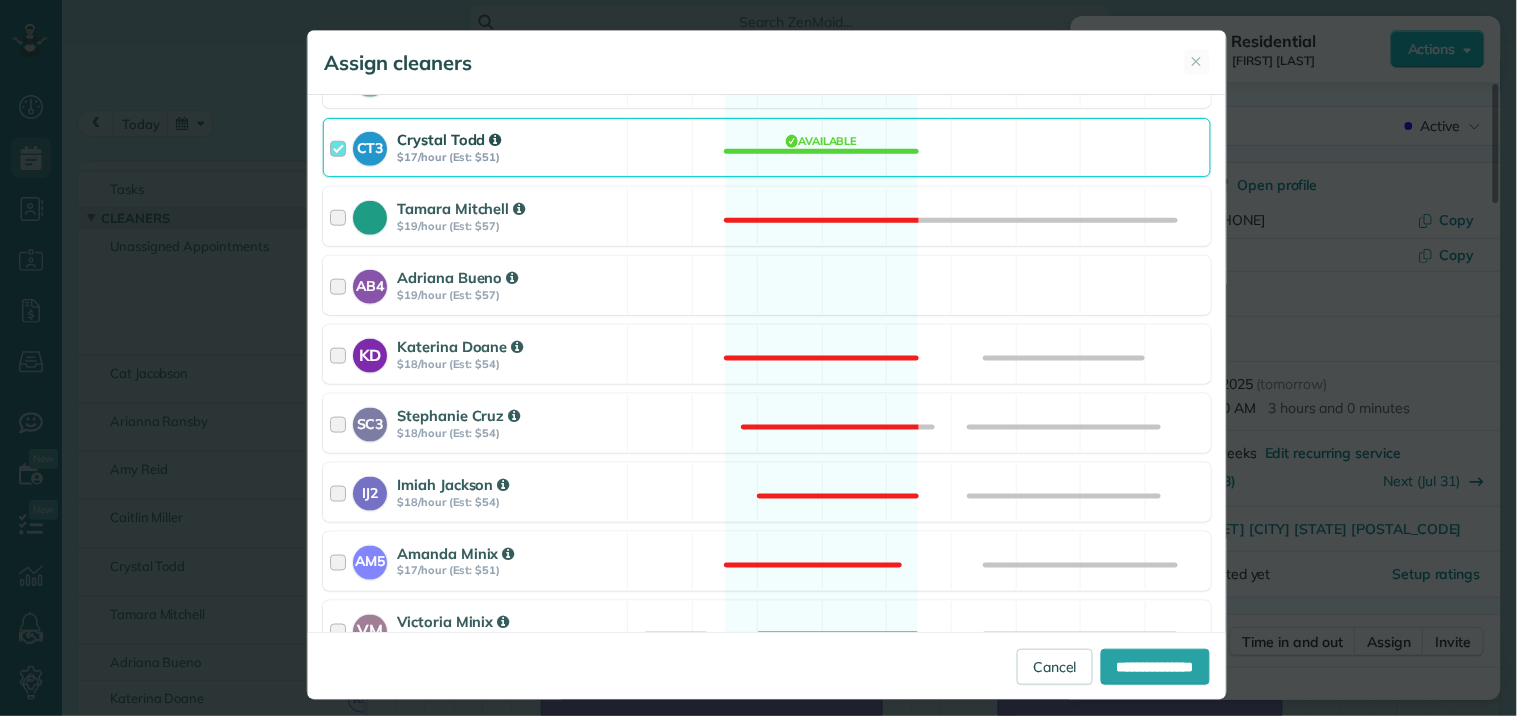 scroll, scrollTop: 555, scrollLeft: 0, axis: vertical 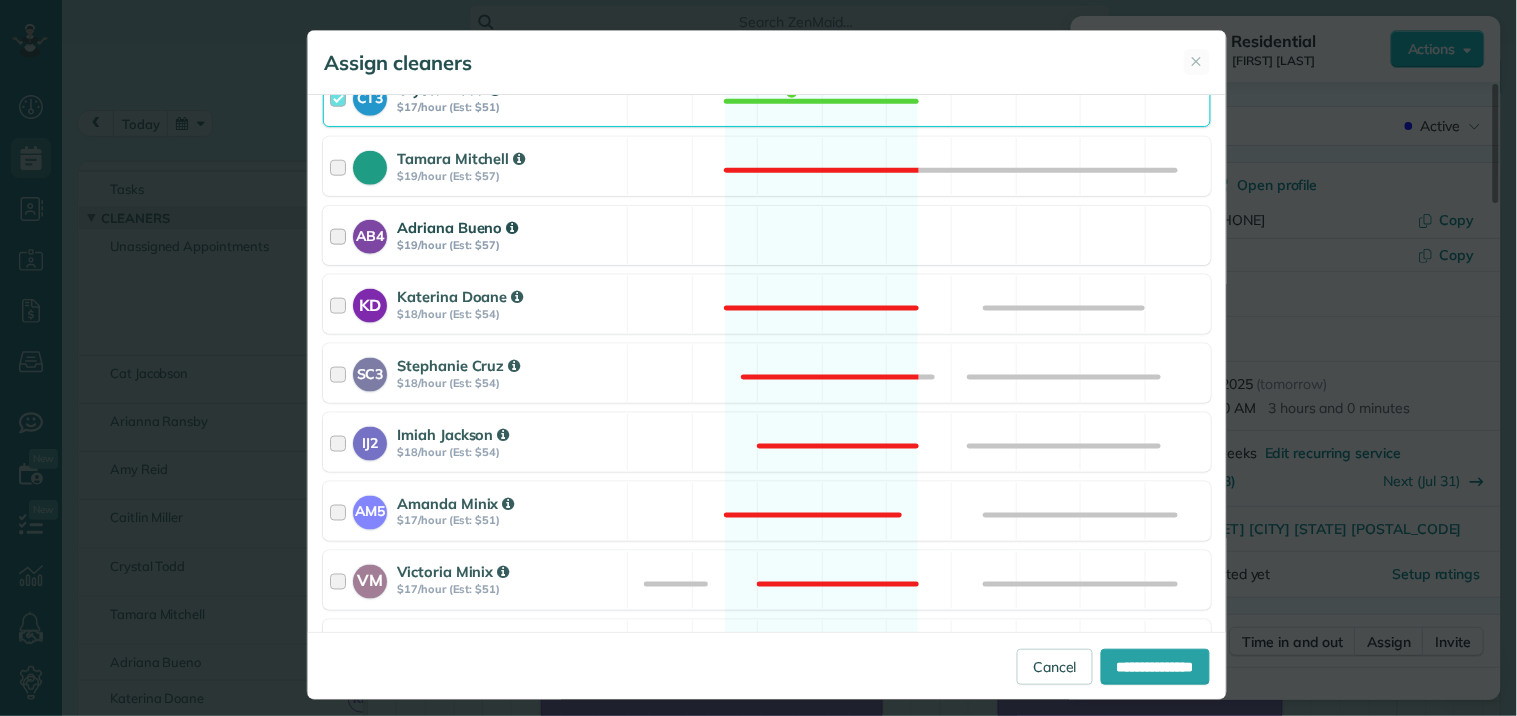click on "AB4
[FIRST] [LAST]
$19/hour (Est: $57)
Available" at bounding box center [767, 235] 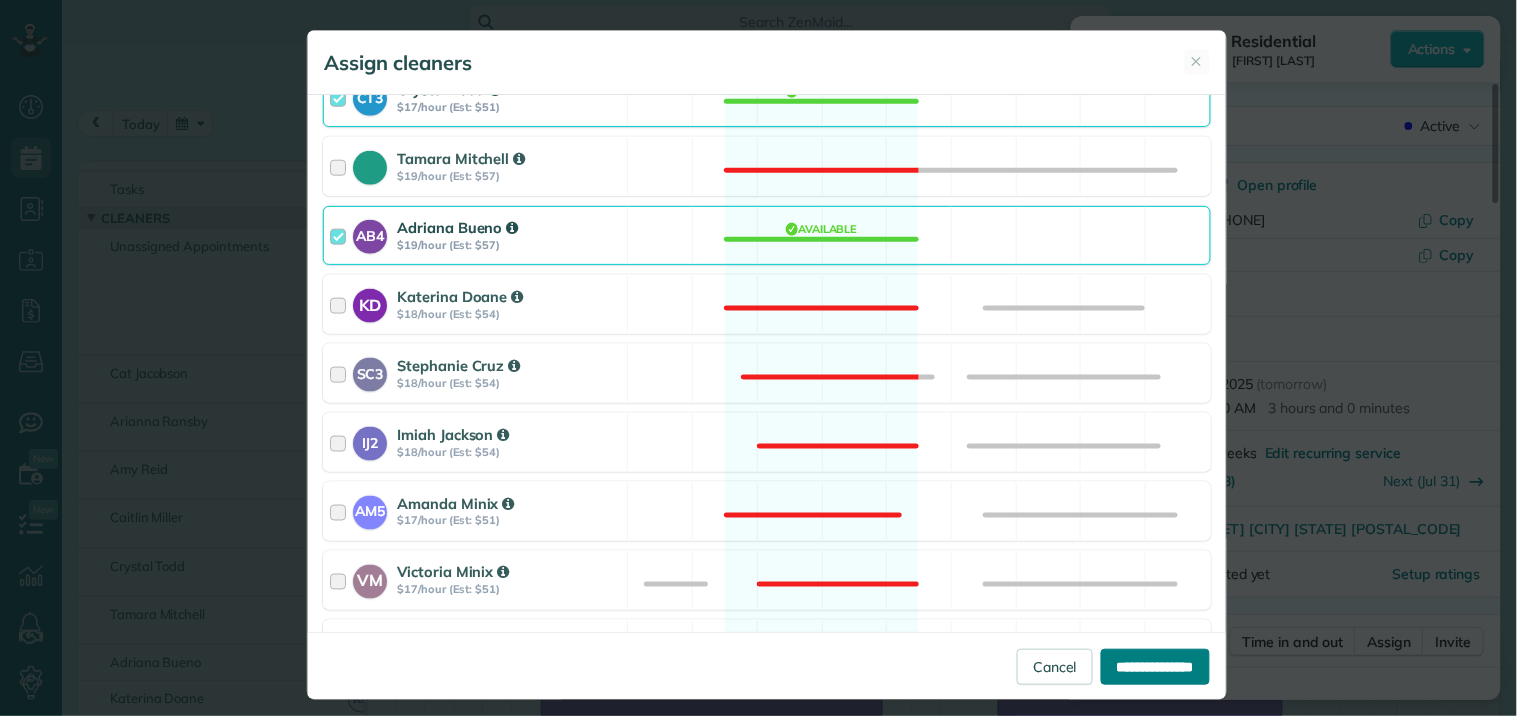 click on "**********" at bounding box center (1155, 667) 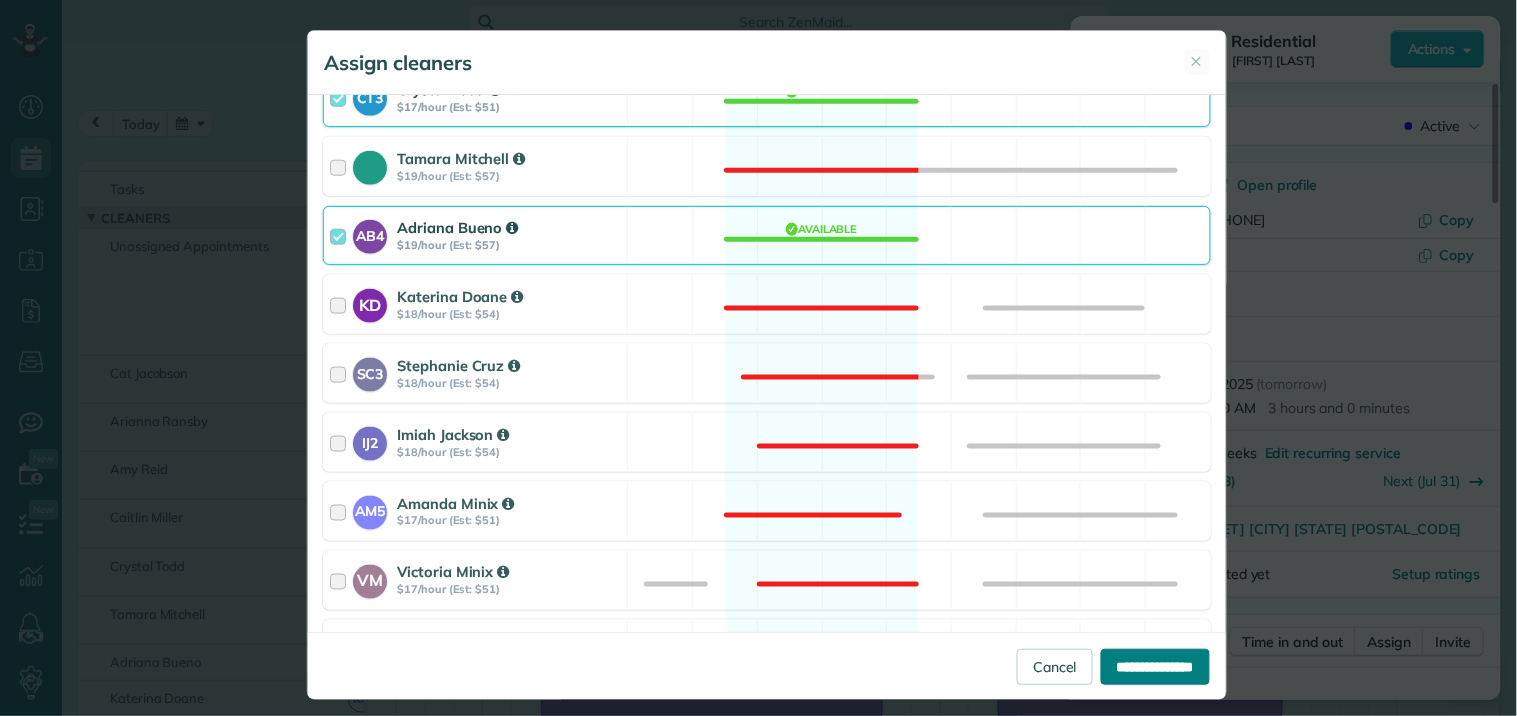 type on "**********" 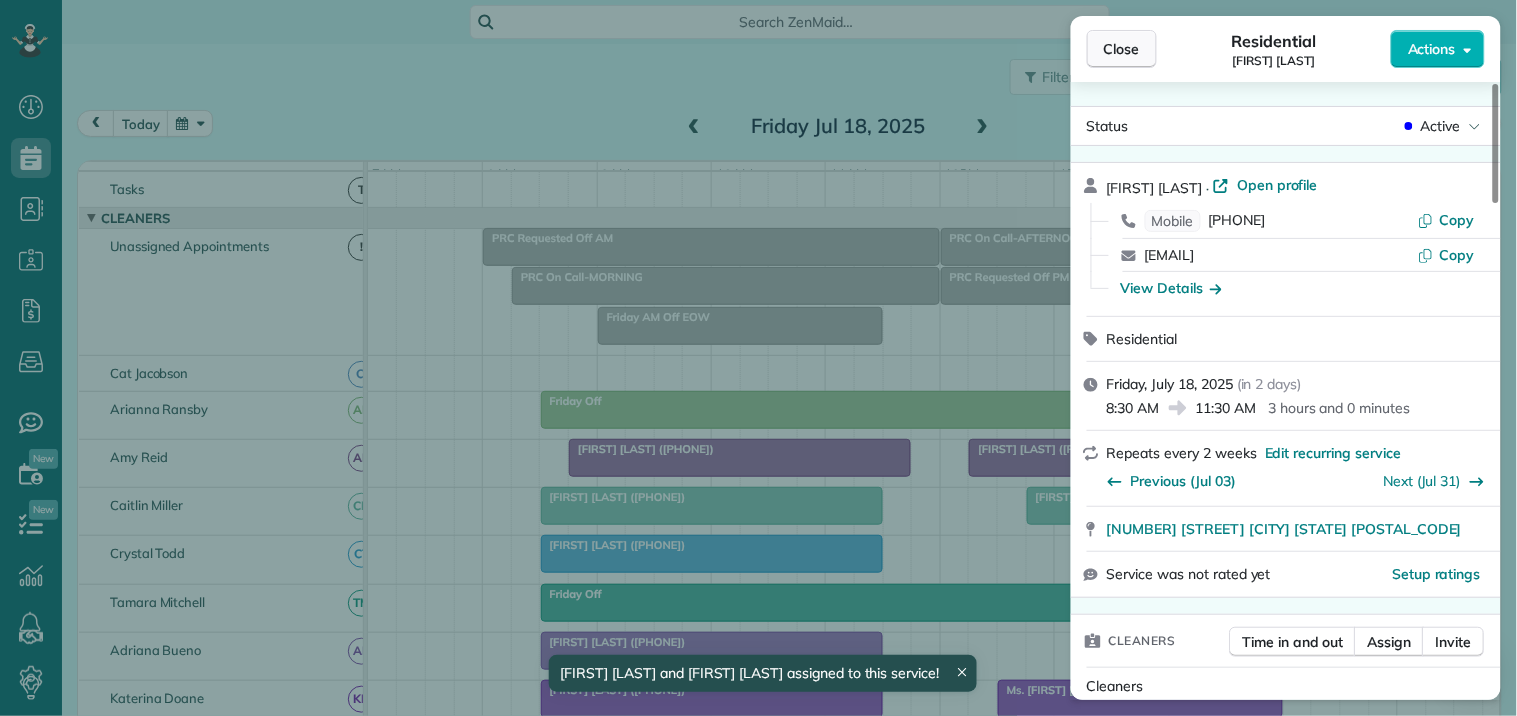 click on "Close" at bounding box center (1122, 49) 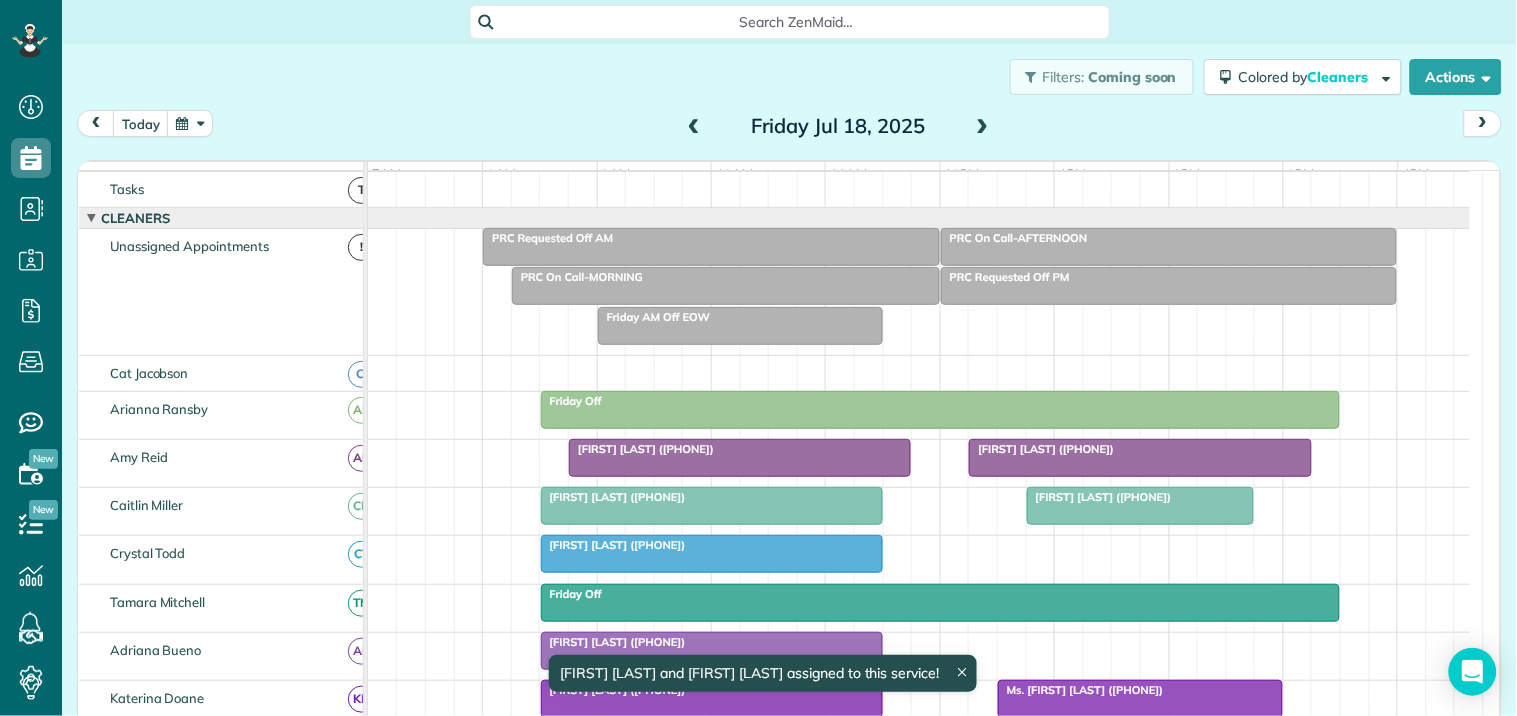 scroll, scrollTop: 464, scrollLeft: 0, axis: vertical 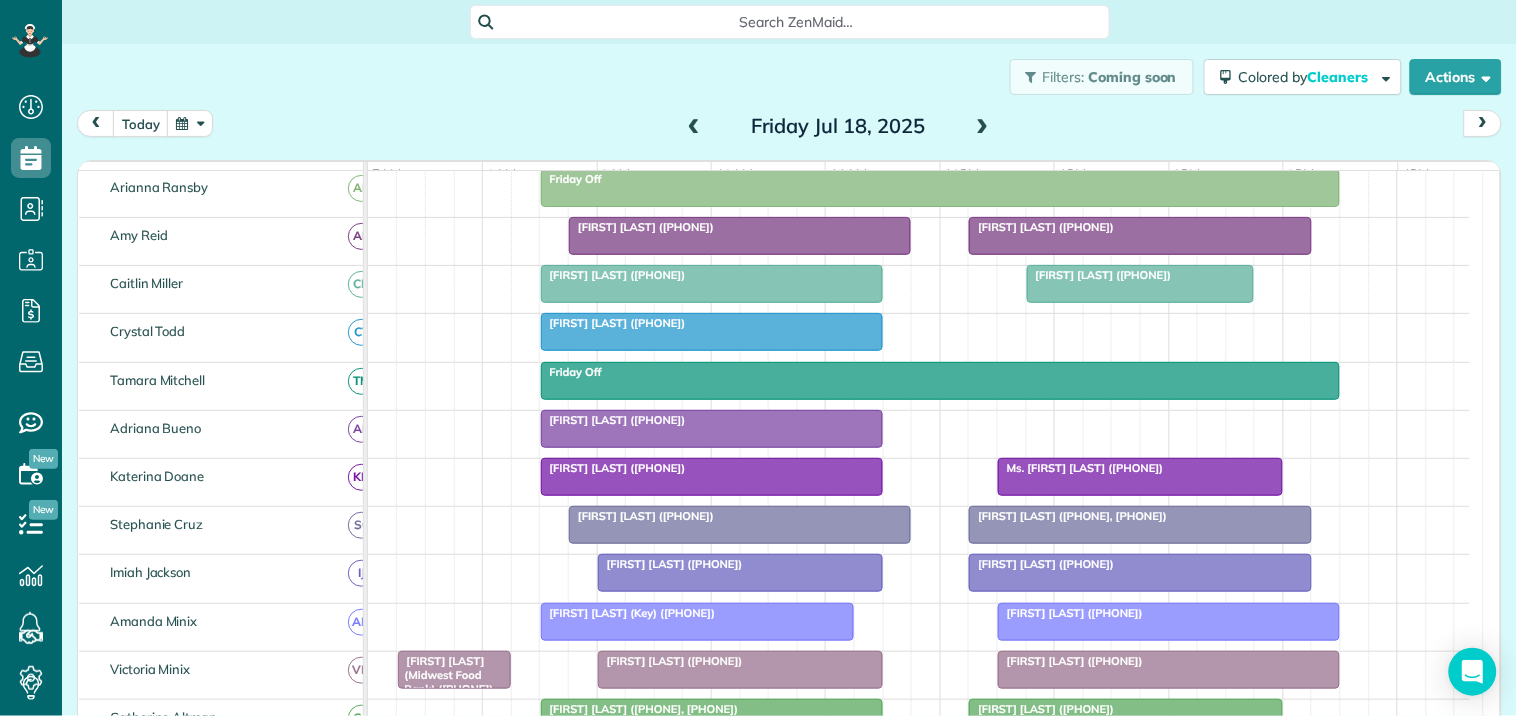 click at bounding box center (694, 127) 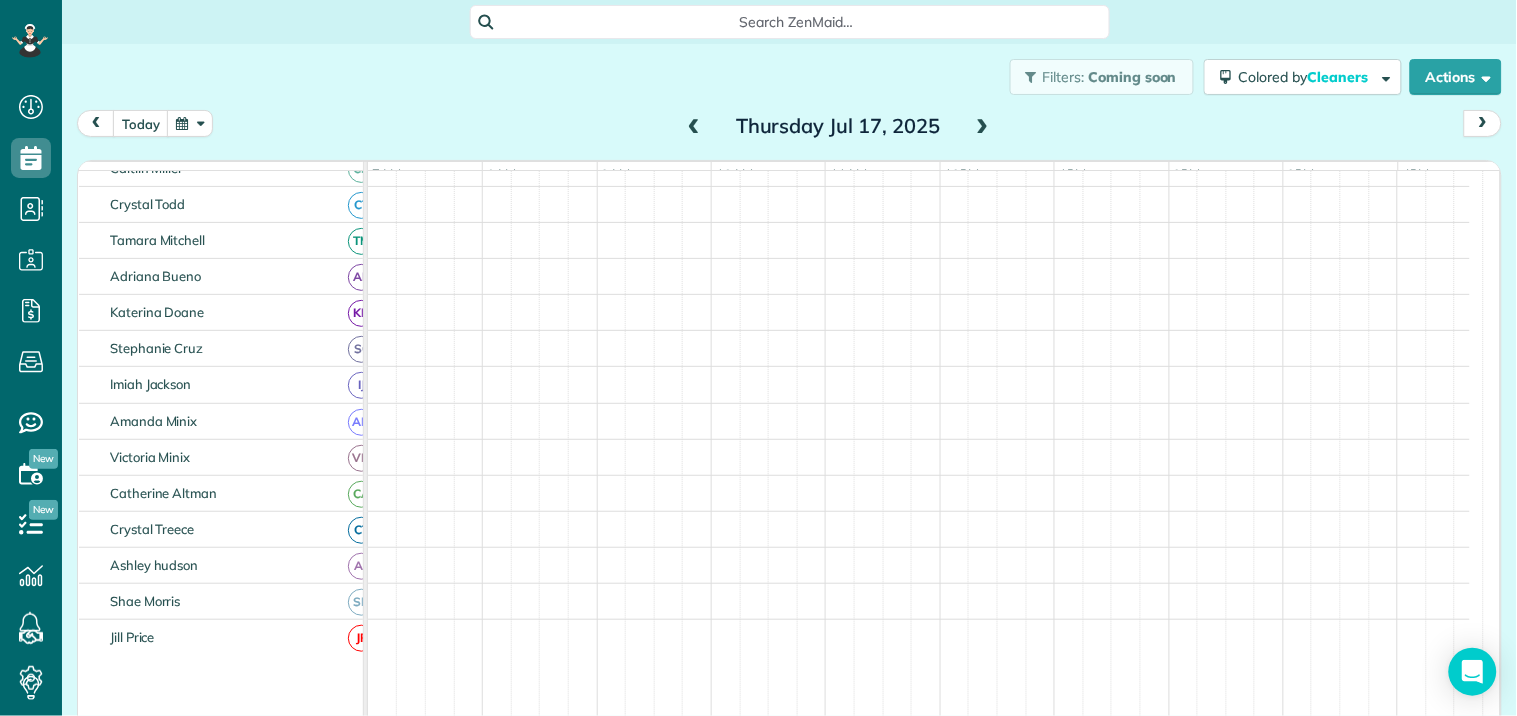 scroll, scrollTop: 140, scrollLeft: 0, axis: vertical 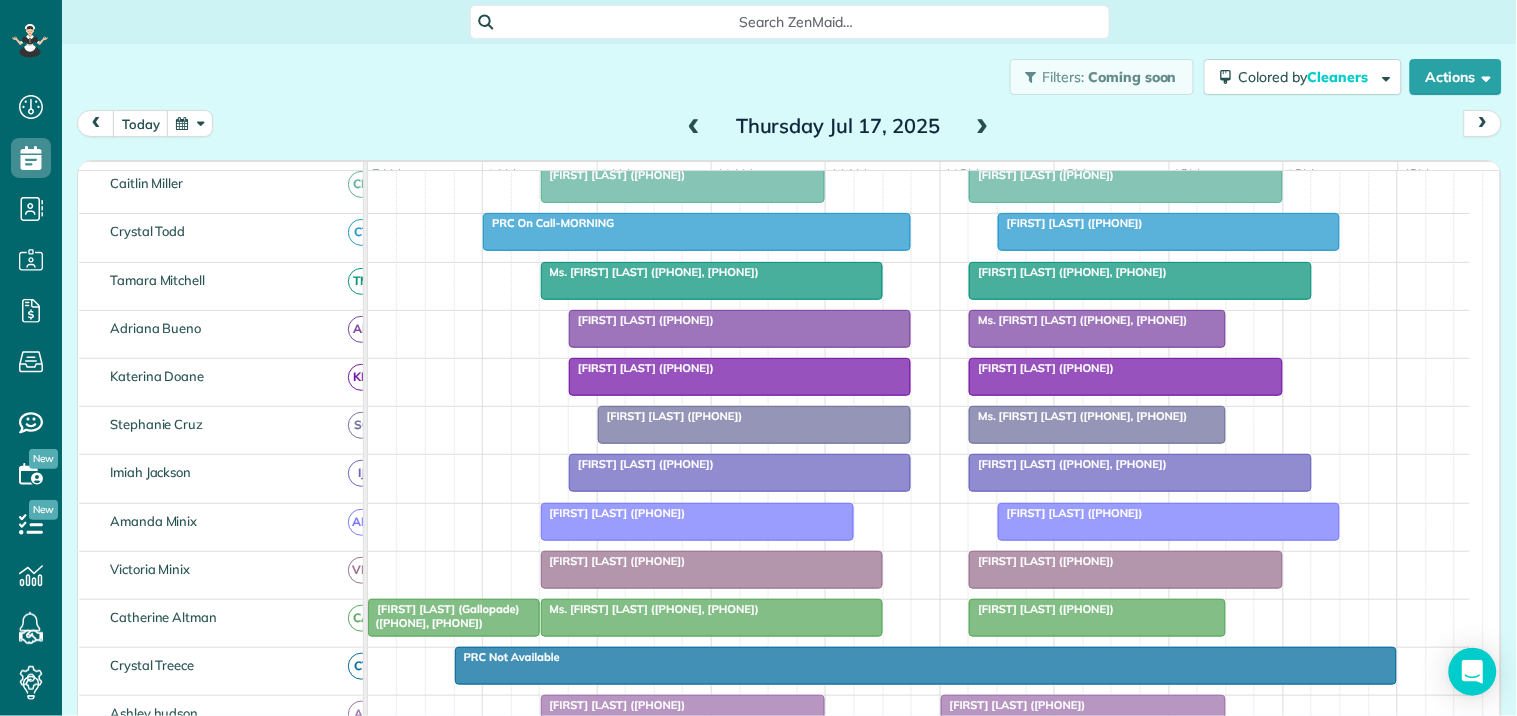 click on "PRC On Call-MORNING" at bounding box center [697, 223] 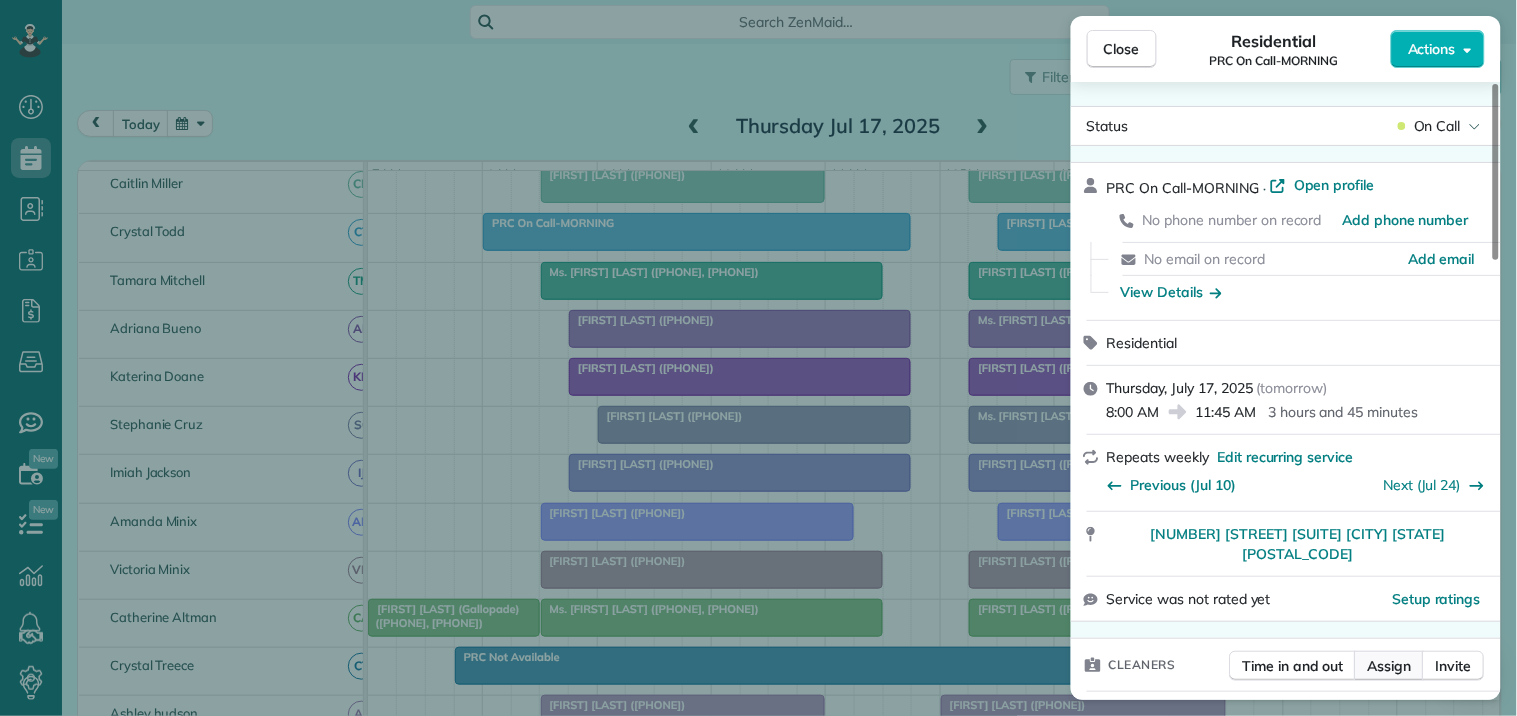 click on "Assign" at bounding box center (1390, 666) 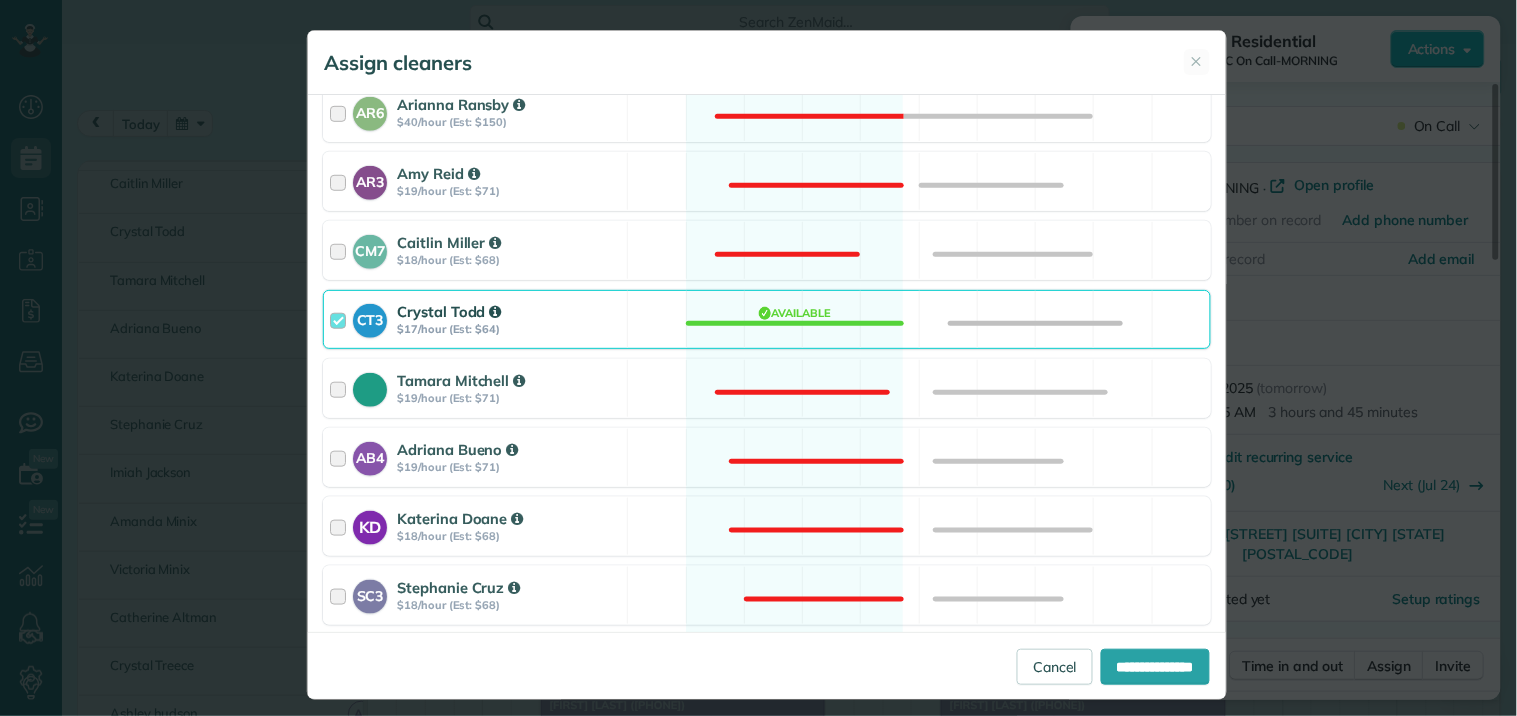 click on "CT3
[FIRST] [LAST]
$17/hour (Est: $64)
Available" at bounding box center [767, 319] 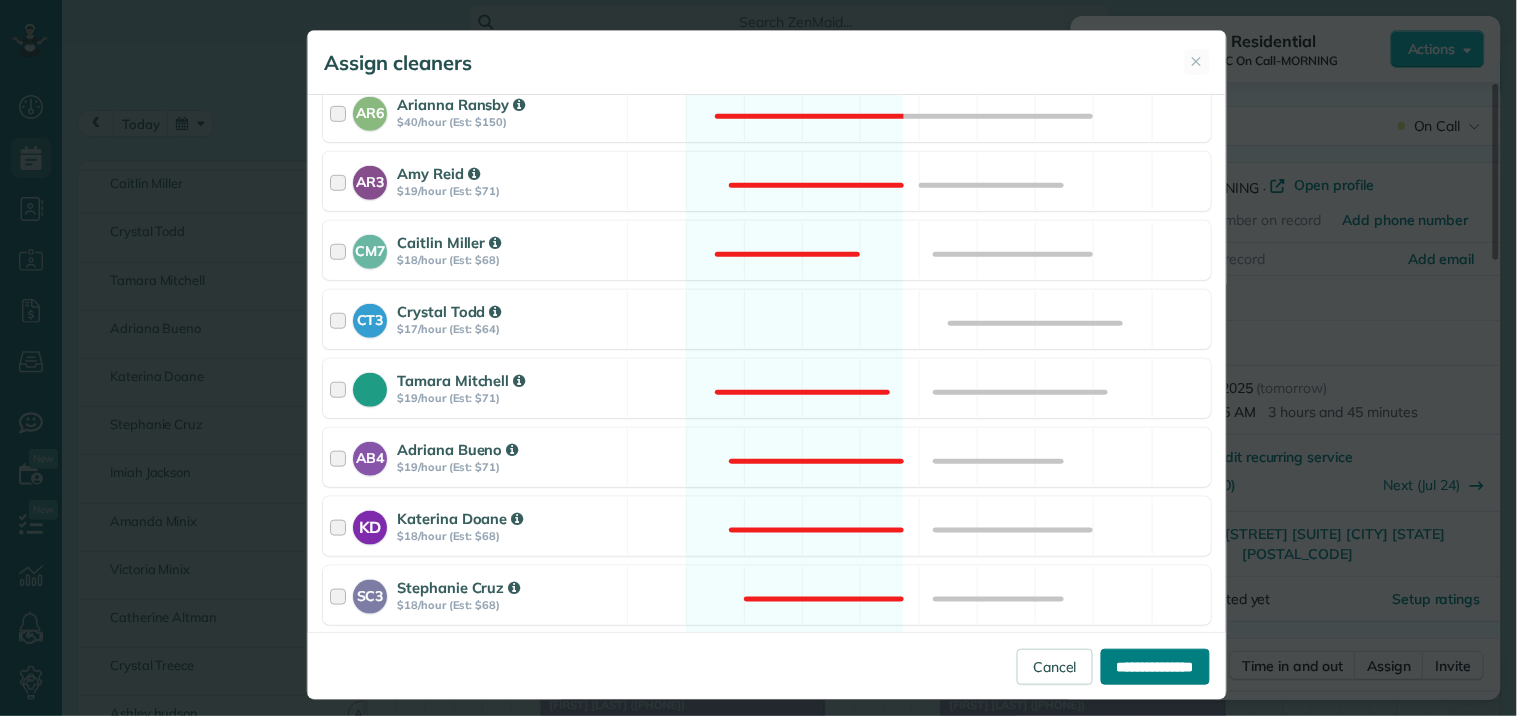 click on "**********" at bounding box center (1155, 667) 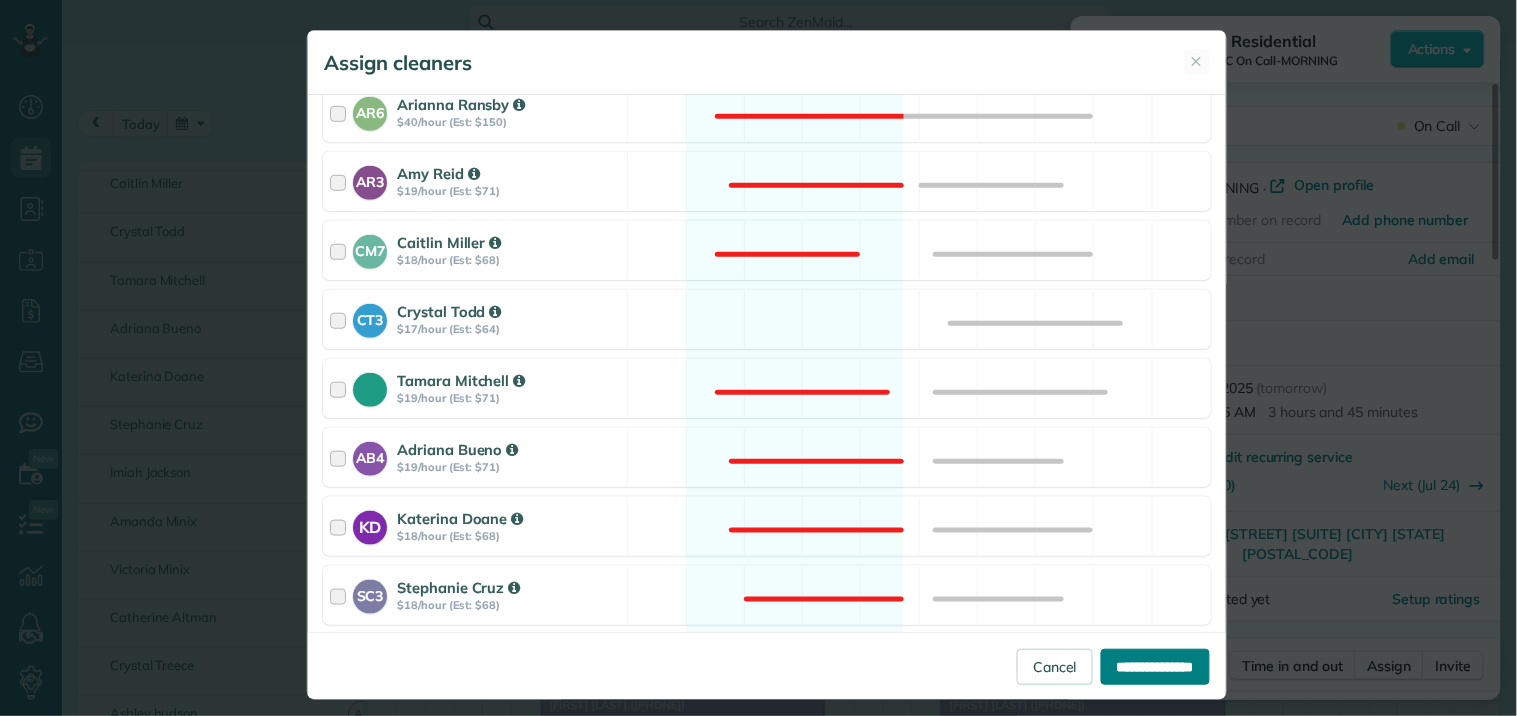 type on "**********" 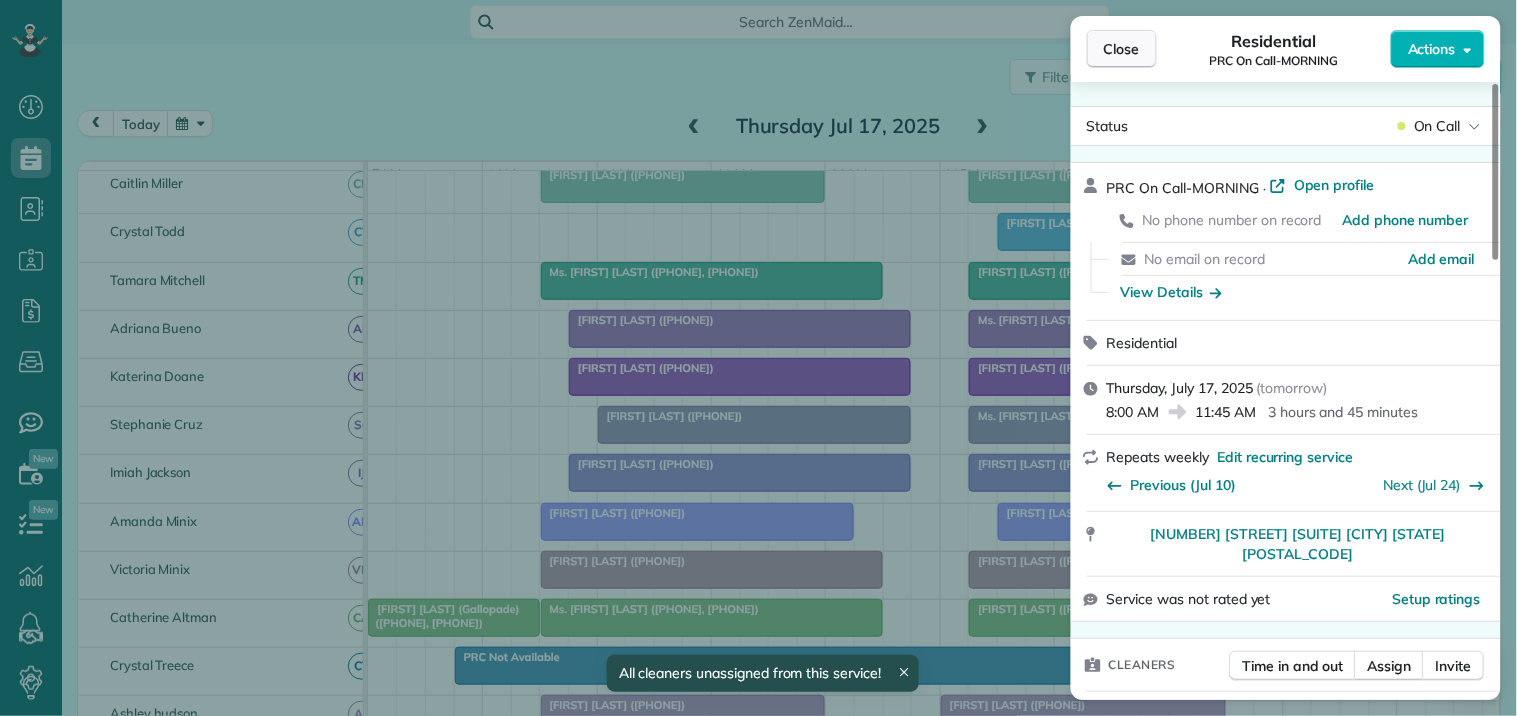 click on "Close" at bounding box center [1122, 49] 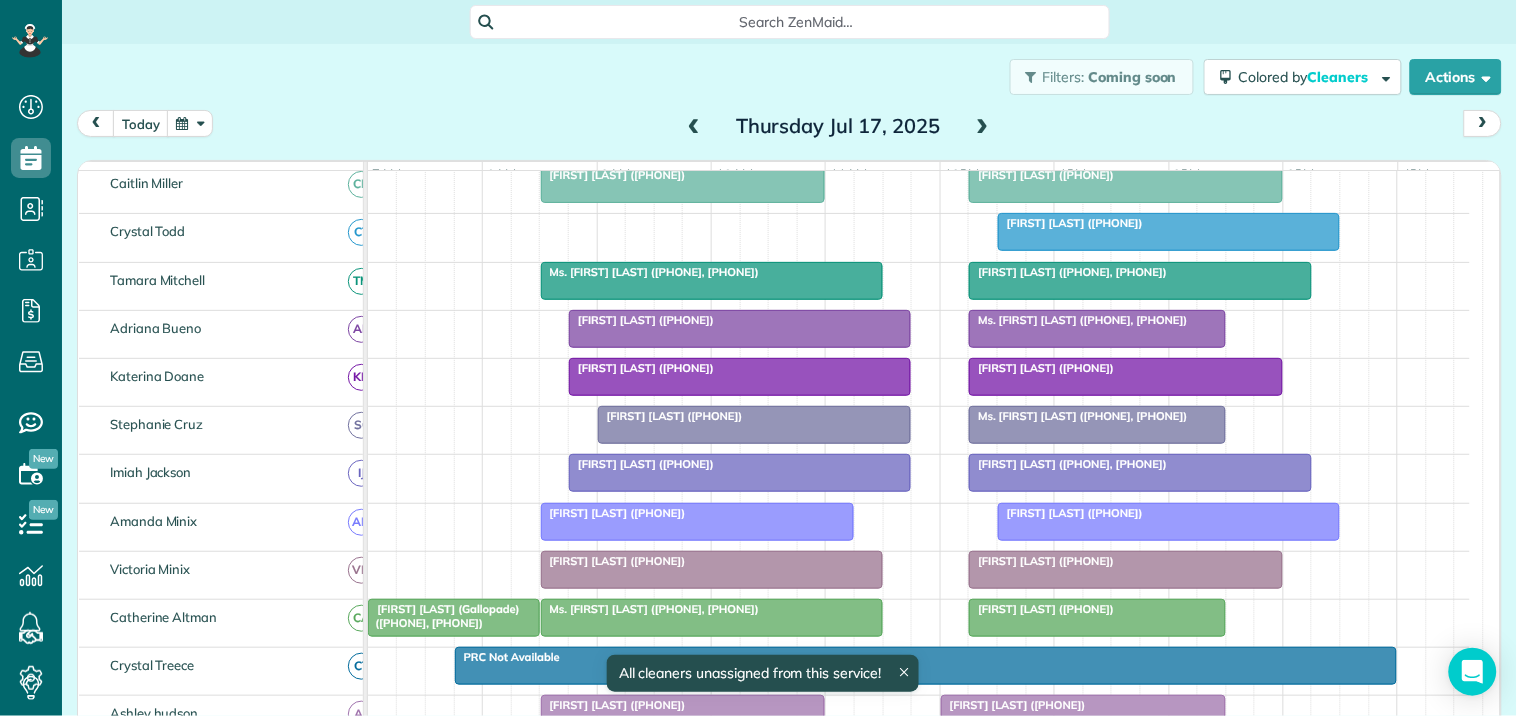 click at bounding box center [698, 522] 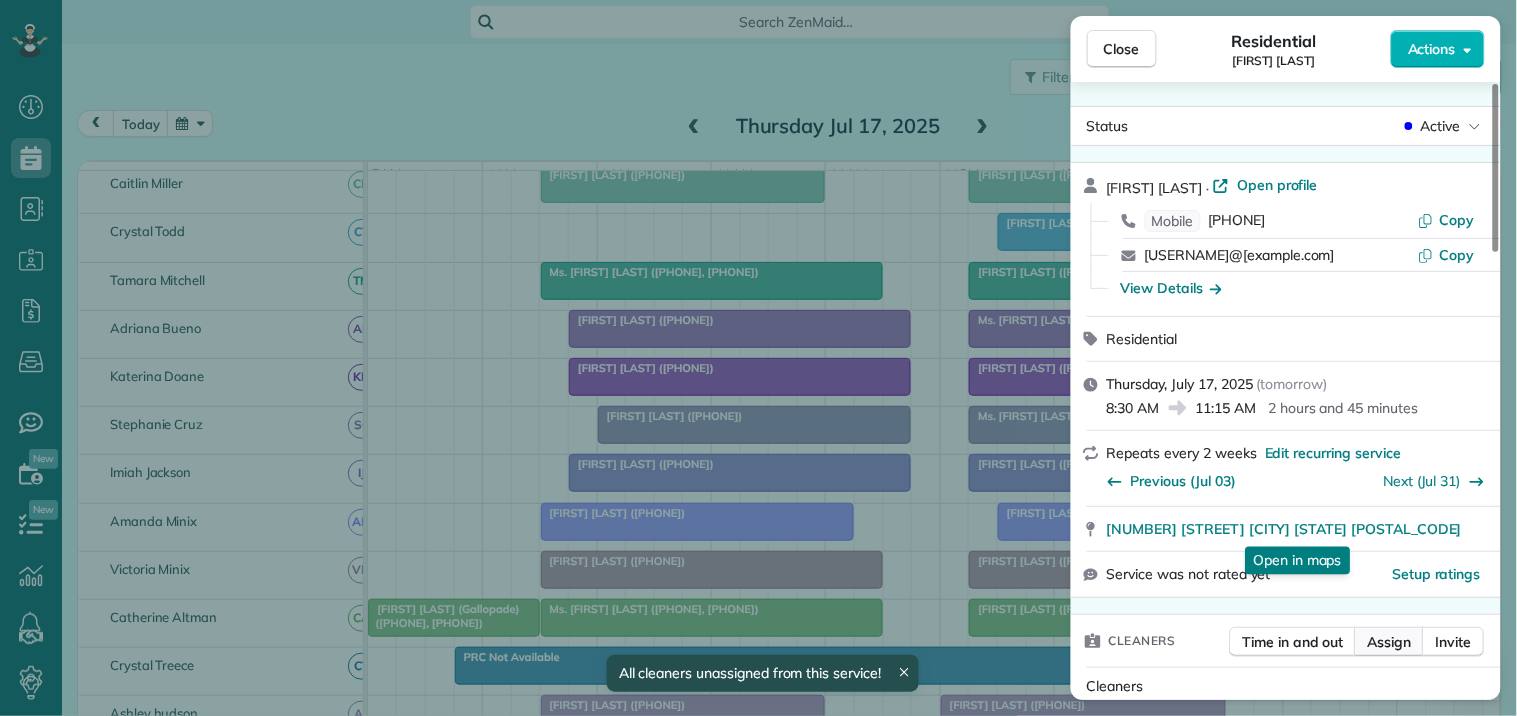 click on "Assign" at bounding box center [1390, 642] 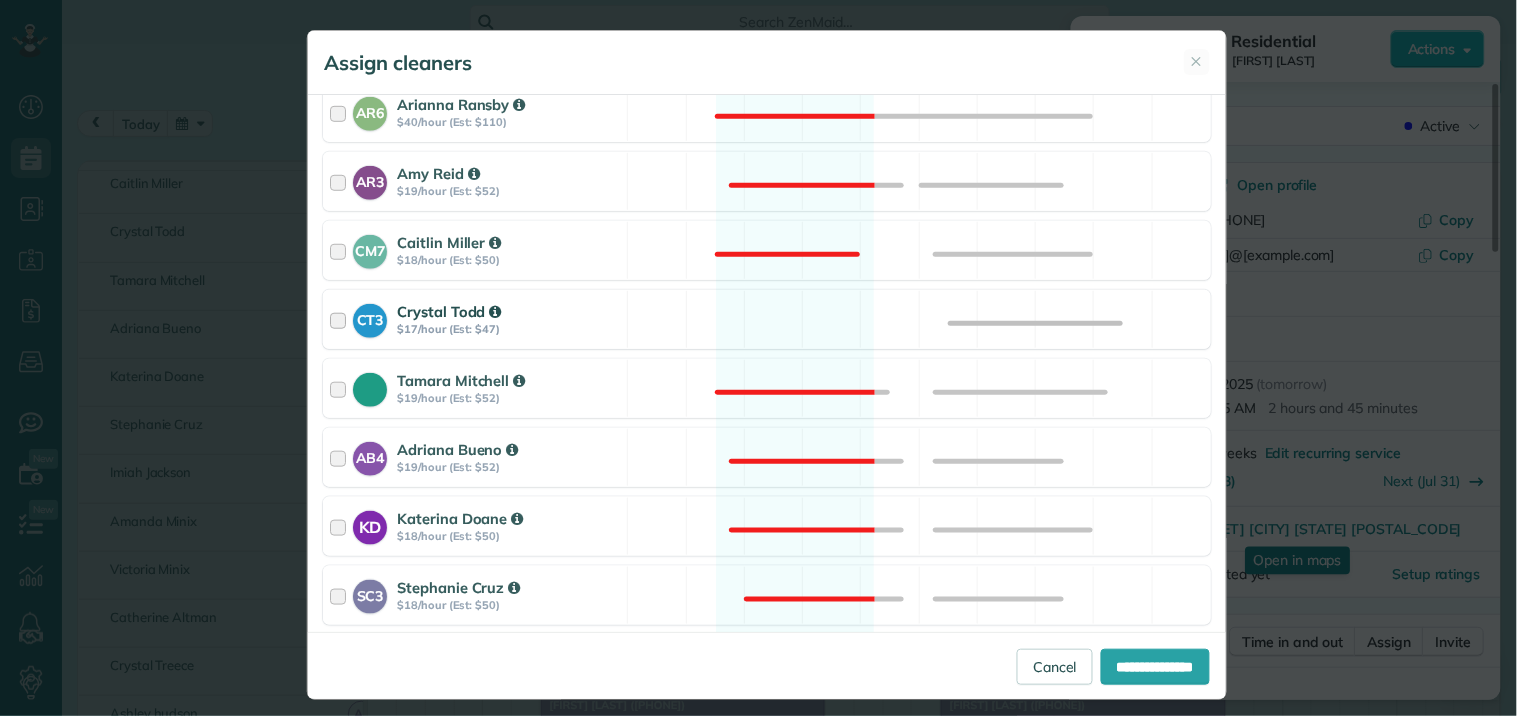 drag, startPoint x: 775, startPoint y: 318, endPoint x: 783, endPoint y: 328, distance: 12.806249 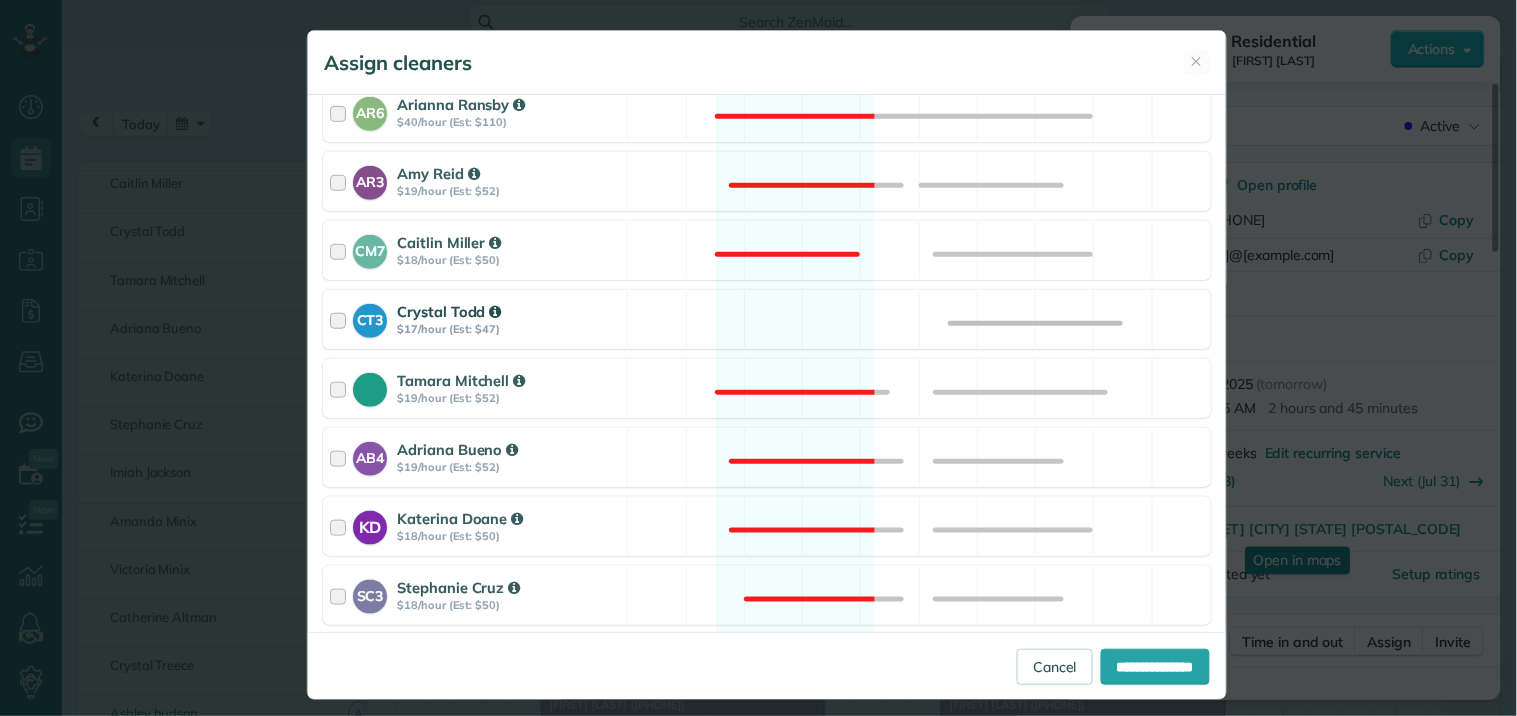 click on "CT3
[FIRST] [LAST]
$17/hour (Est: $47)
Available" at bounding box center (767, 319) 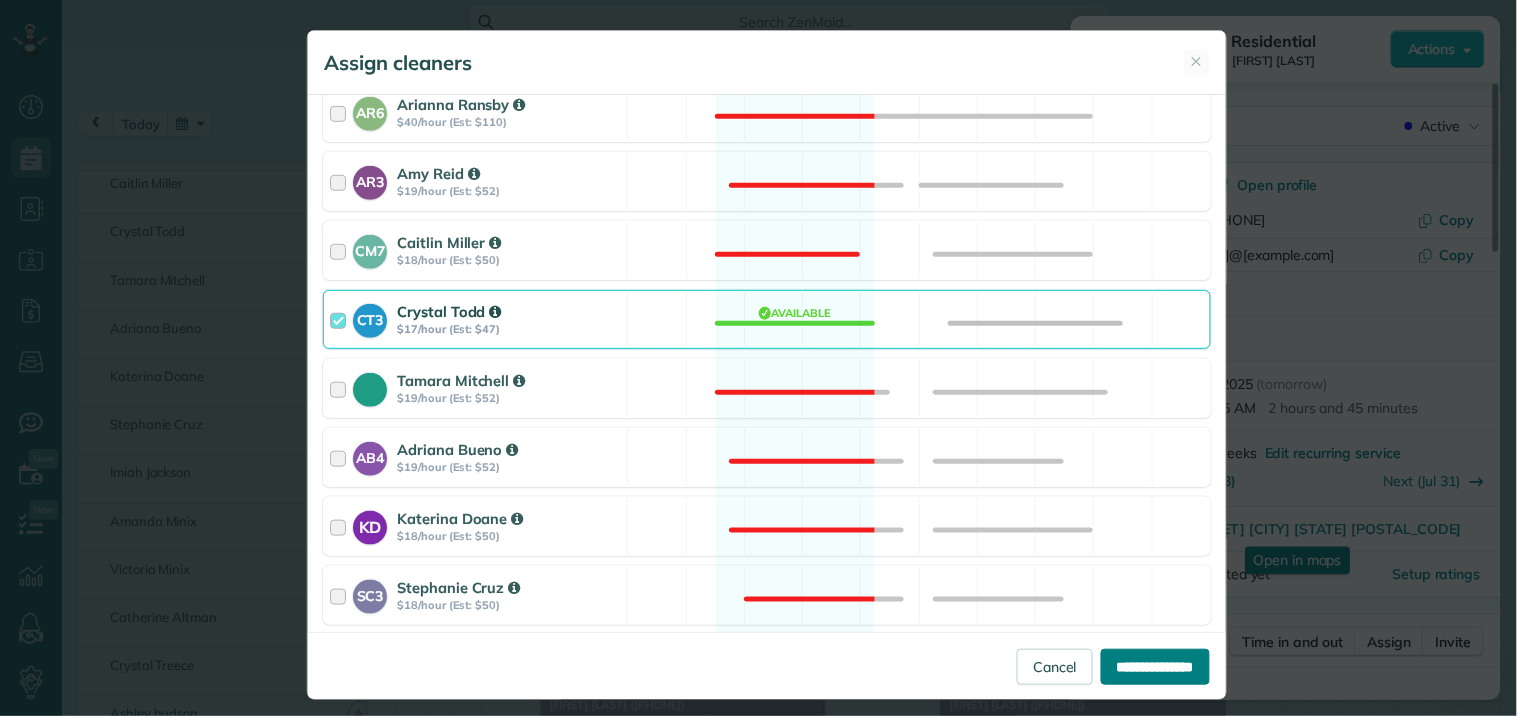click on "**********" at bounding box center [1155, 667] 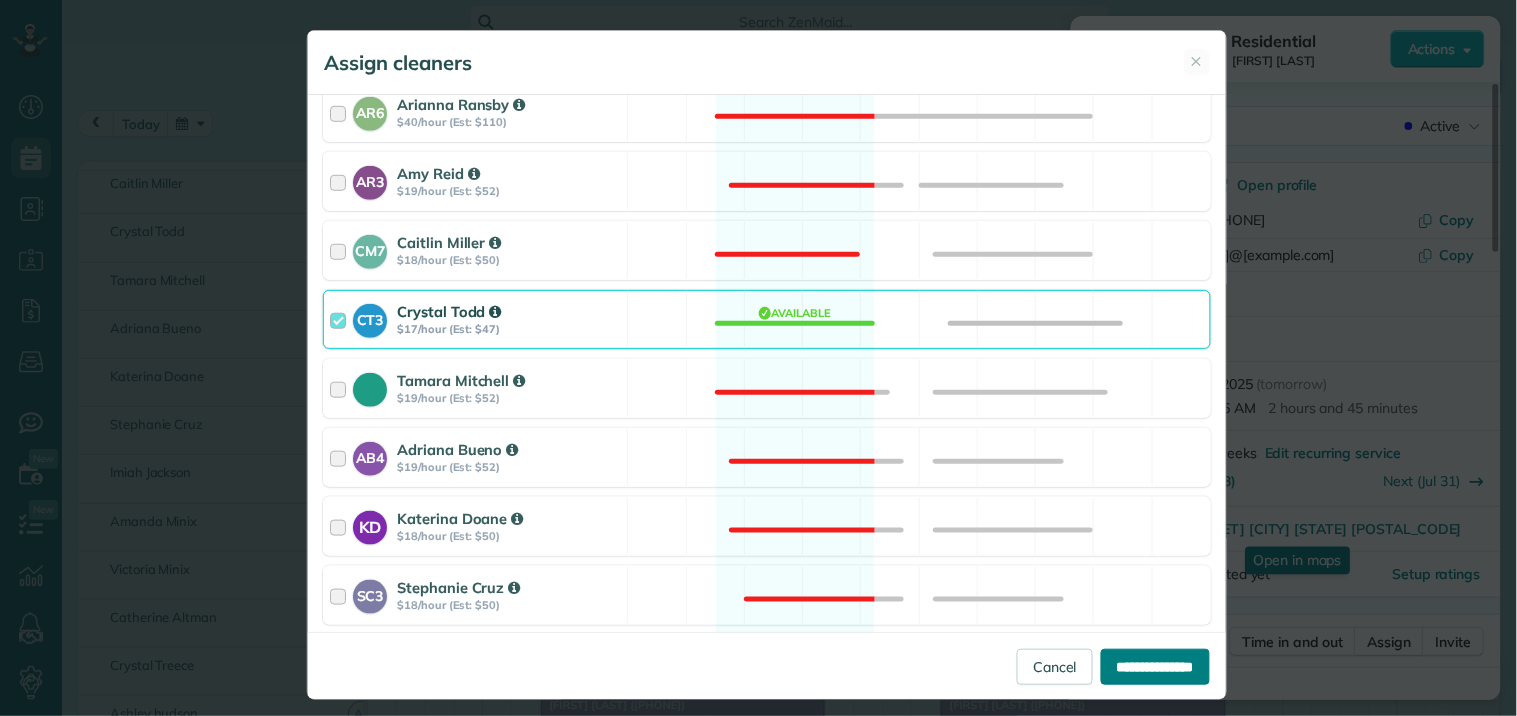 type on "**********" 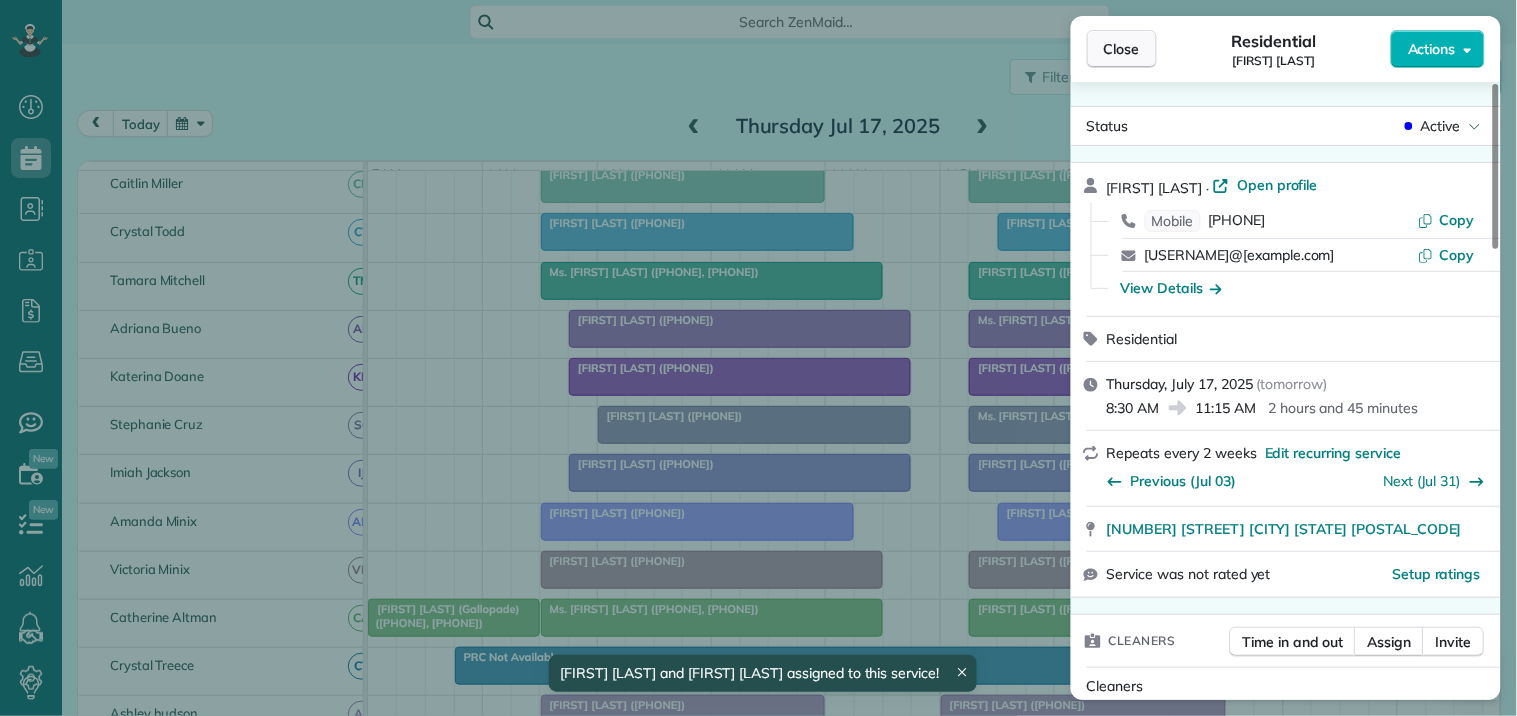 click on "Close" at bounding box center (1122, 49) 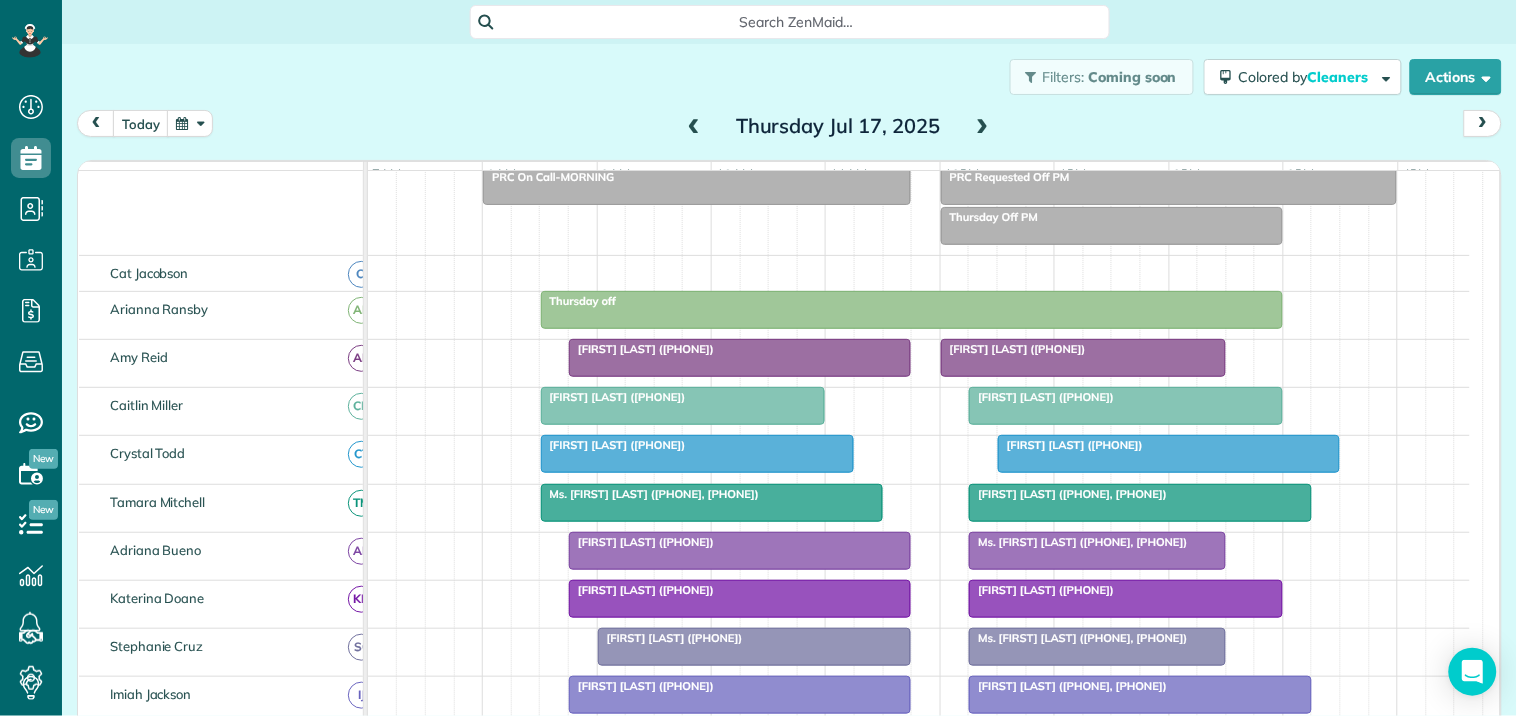 click at bounding box center [983, 127] 